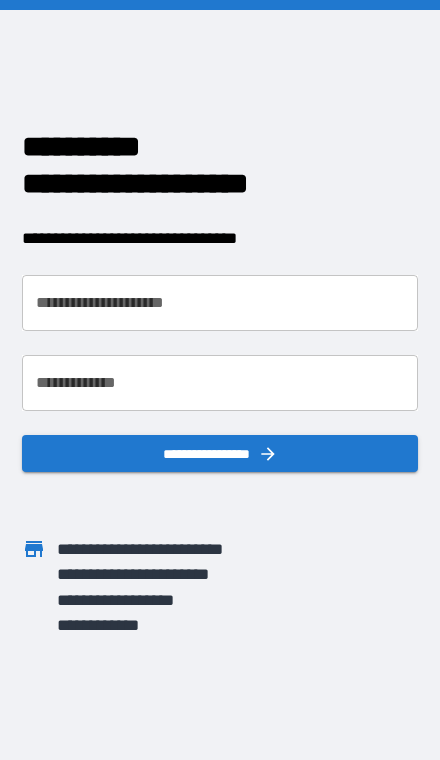 scroll, scrollTop: 0, scrollLeft: 0, axis: both 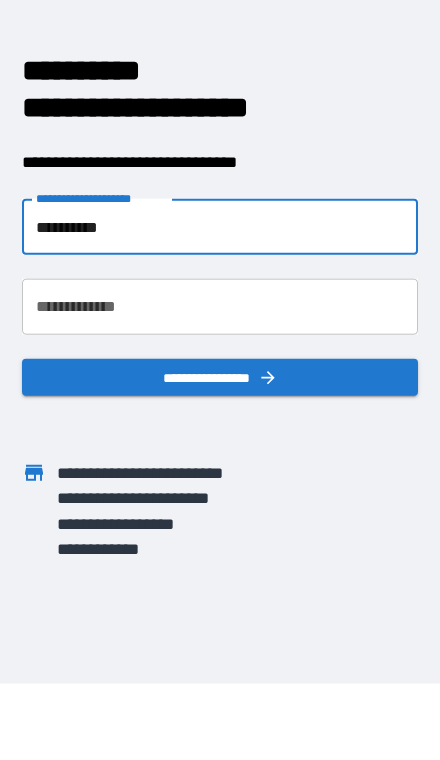 type on "**********" 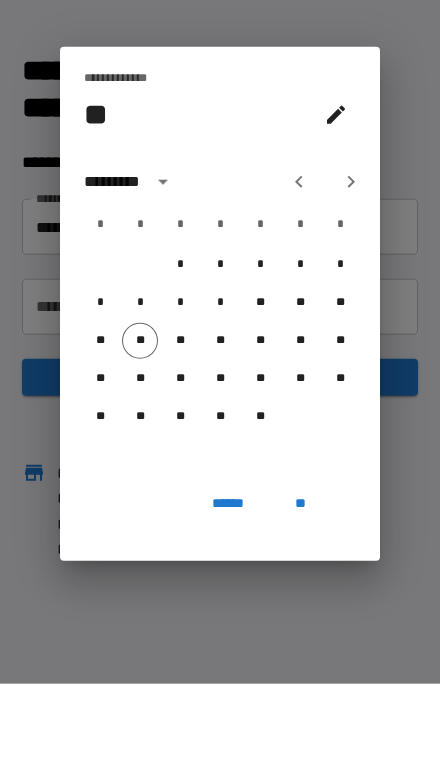scroll, scrollTop: 76, scrollLeft: 0, axis: vertical 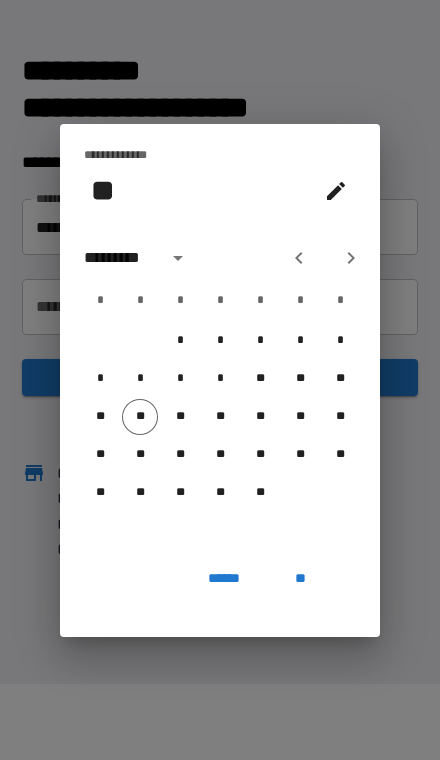 click at bounding box center (178, 258) 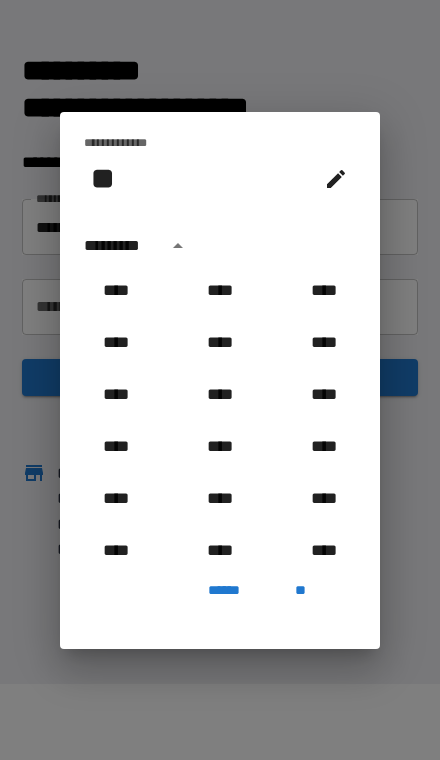scroll, scrollTop: 1510, scrollLeft: 0, axis: vertical 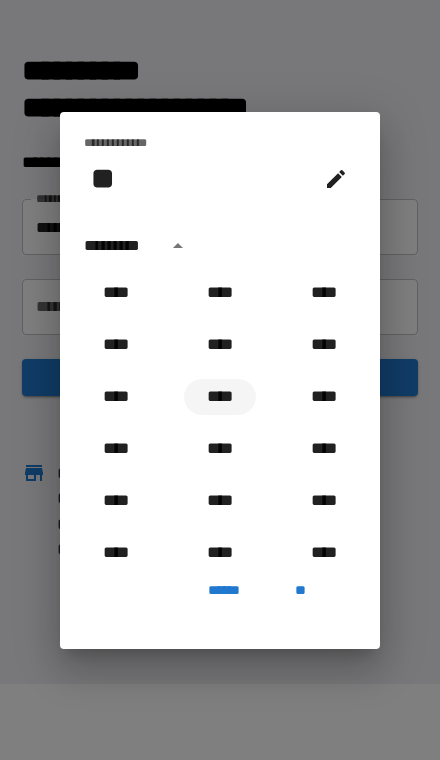 click on "****" at bounding box center [220, 397] 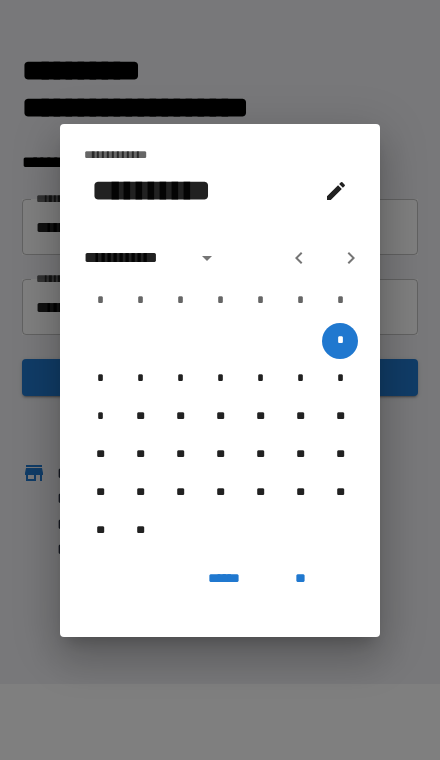 click on "**********" at bounding box center (134, 258) 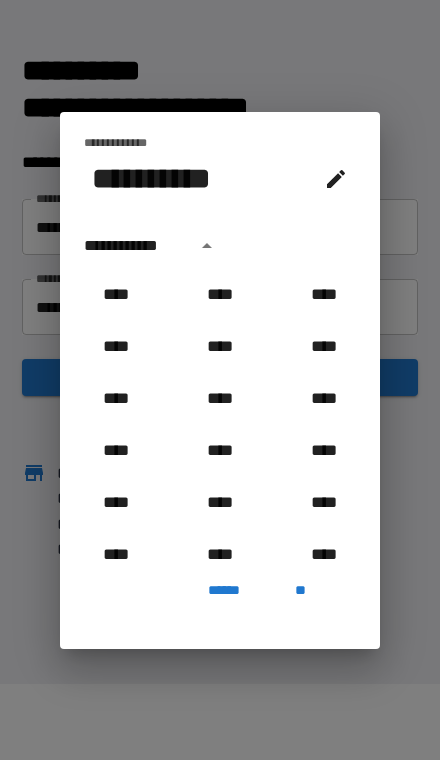 scroll, scrollTop: 1486, scrollLeft: 0, axis: vertical 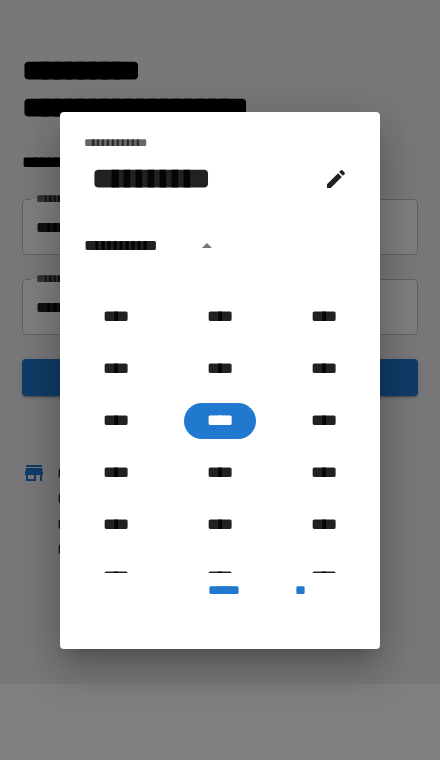 click on "**********" at bounding box center (154, 246) 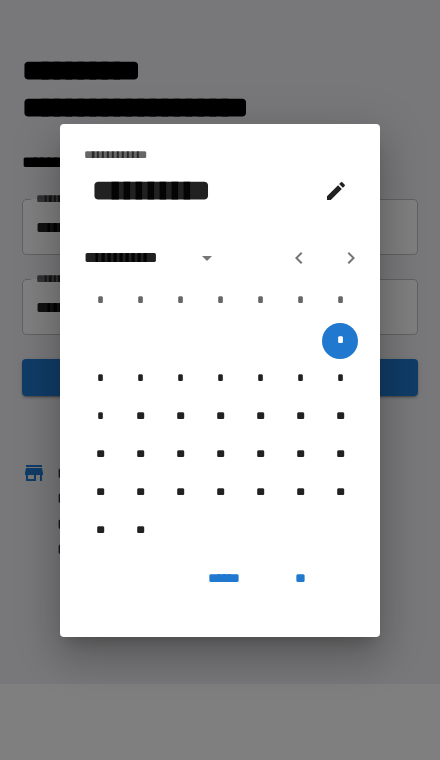 click 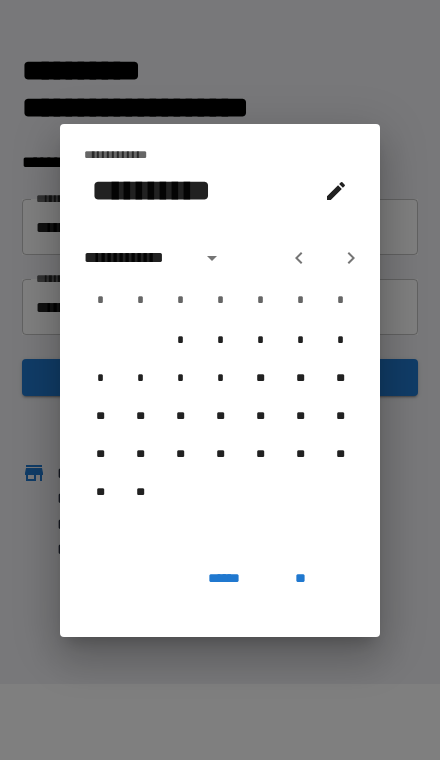 click 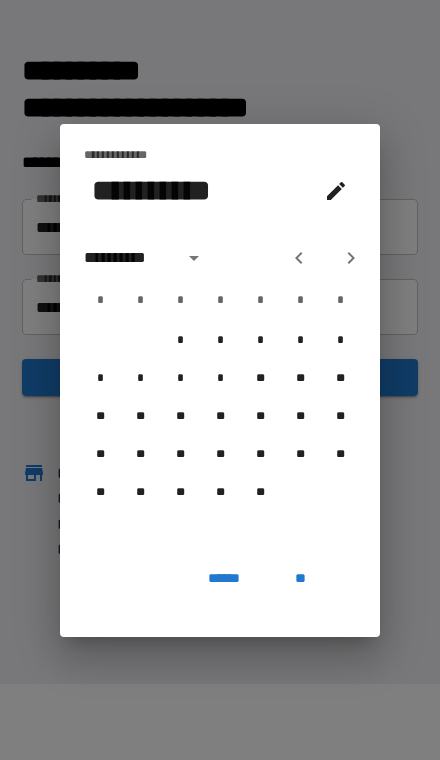 click 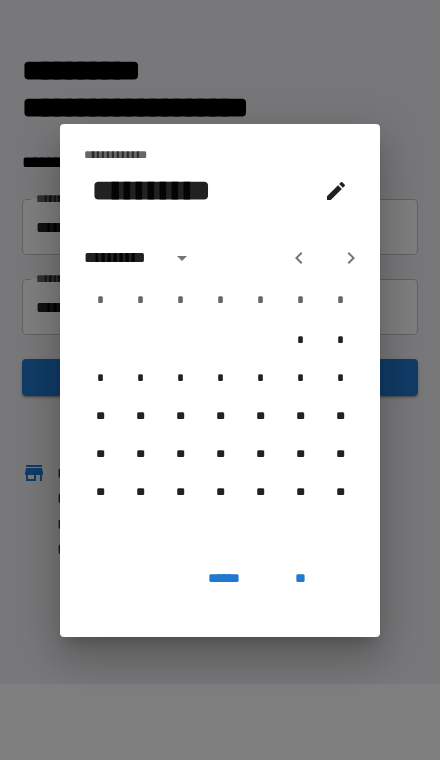 click 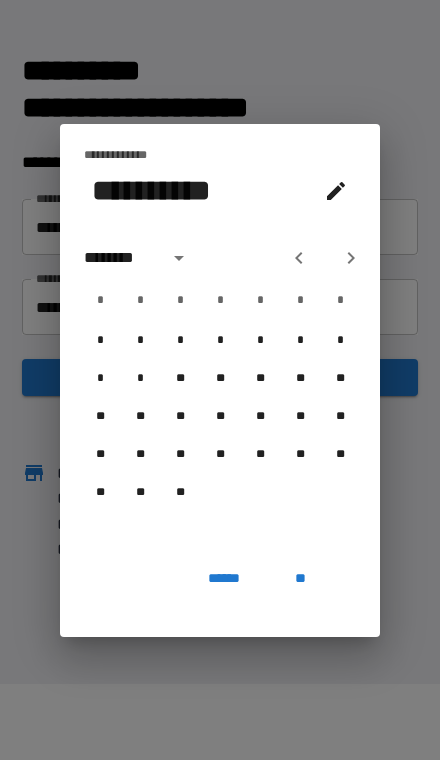 click 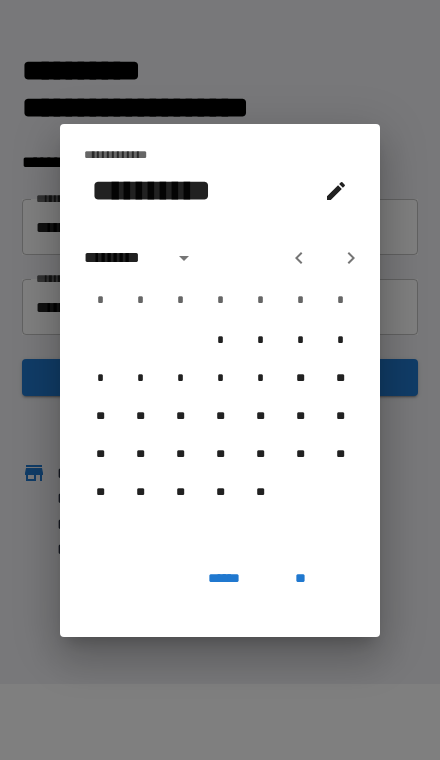 click 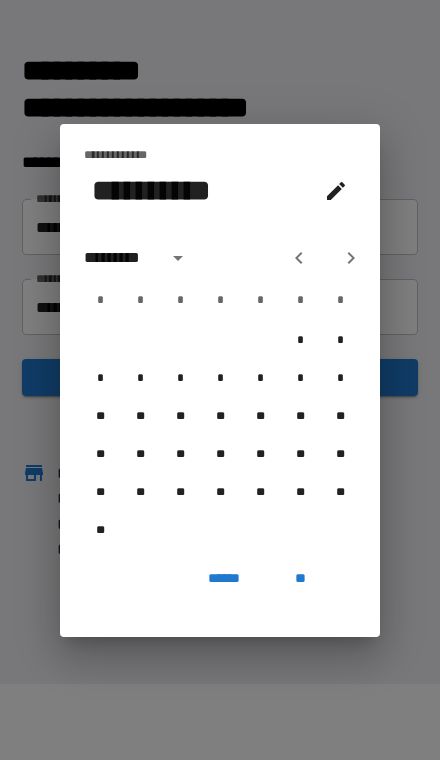 click 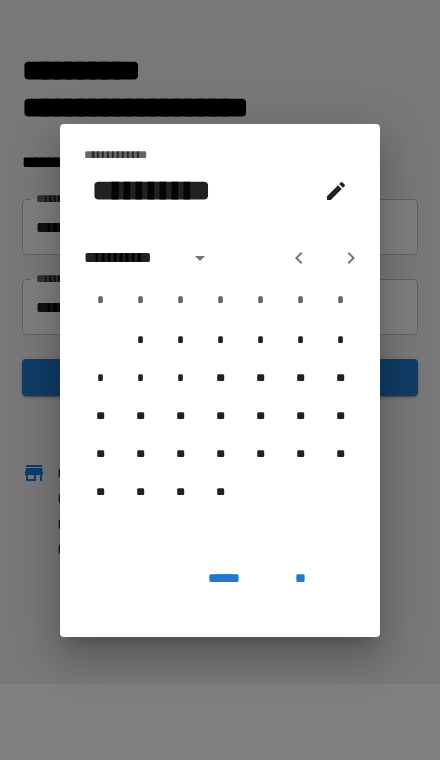 click 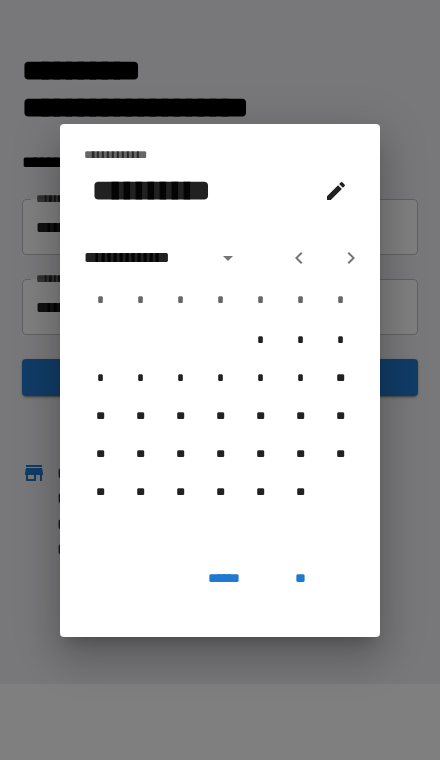 click 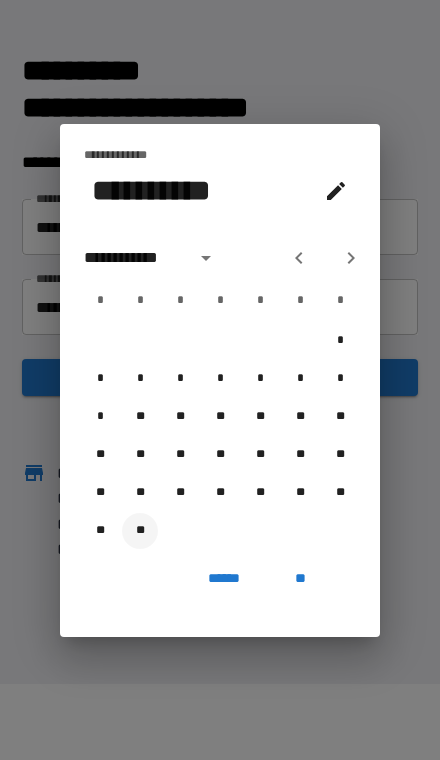 click on "**" at bounding box center [140, 531] 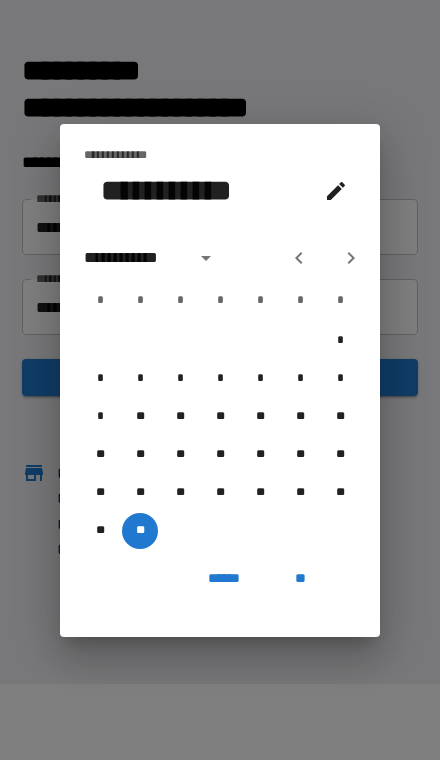 click on "**" at bounding box center (300, 579) 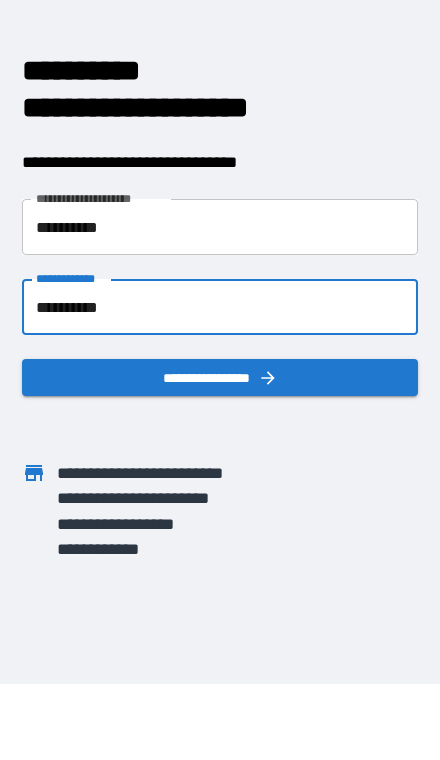 click on "**********" at bounding box center (220, 377) 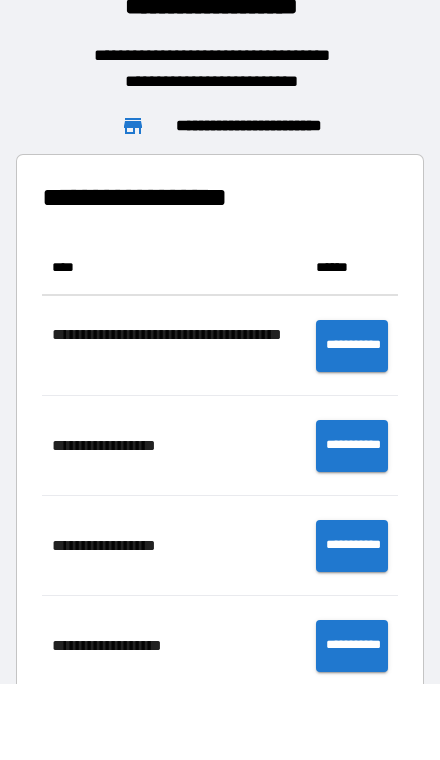 scroll, scrollTop: 1, scrollLeft: 1, axis: both 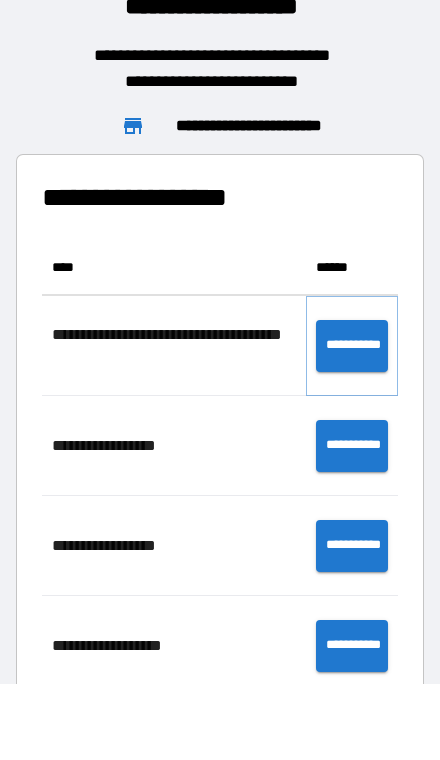 click on "**********" at bounding box center (352, 346) 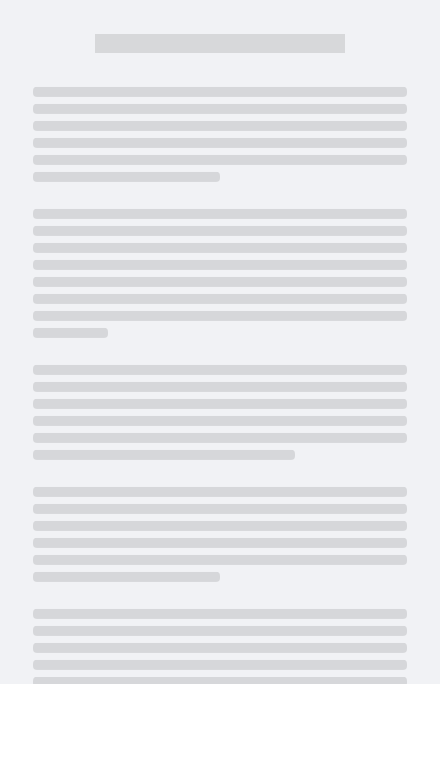 scroll, scrollTop: 76, scrollLeft: 0, axis: vertical 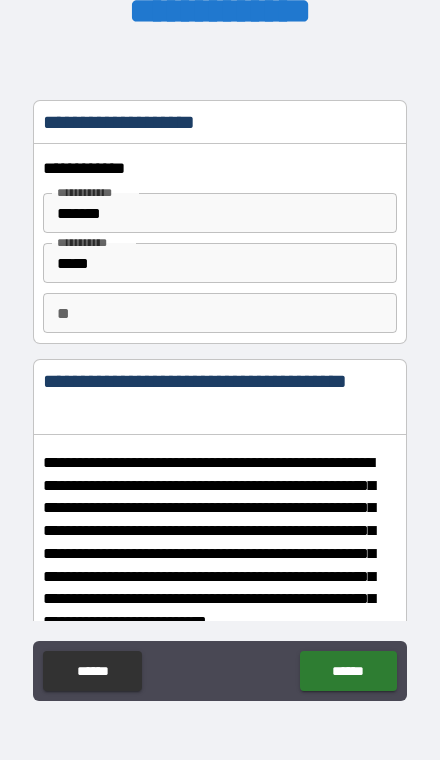 type on "*" 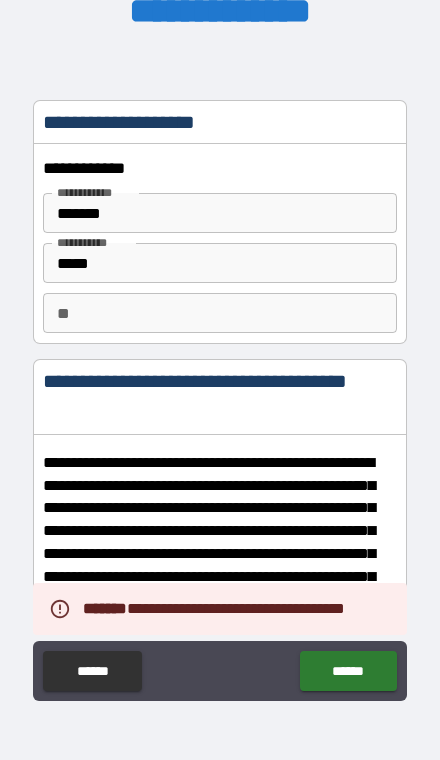 type on "*" 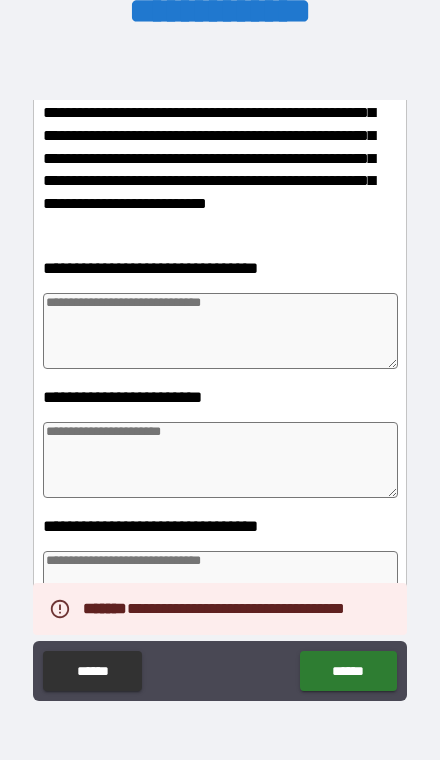 scroll, scrollTop: 412, scrollLeft: 0, axis: vertical 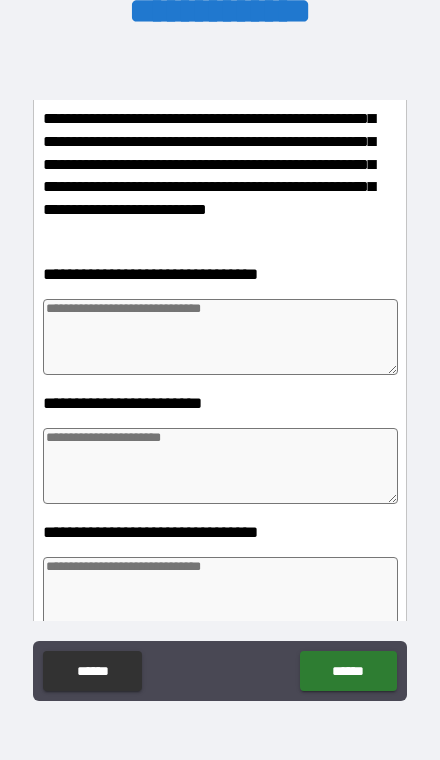 click at bounding box center [220, 337] 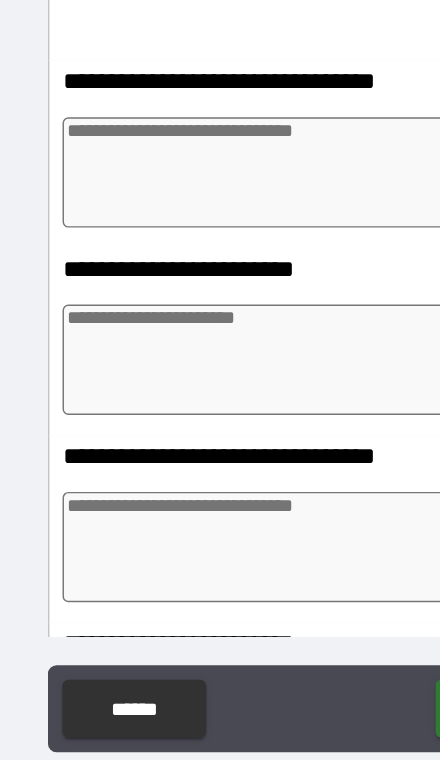 scroll, scrollTop: 405, scrollLeft: 0, axis: vertical 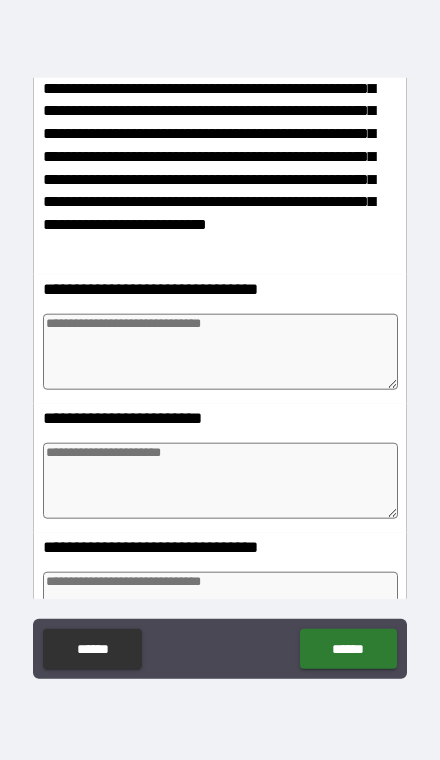 click at bounding box center (220, 352) 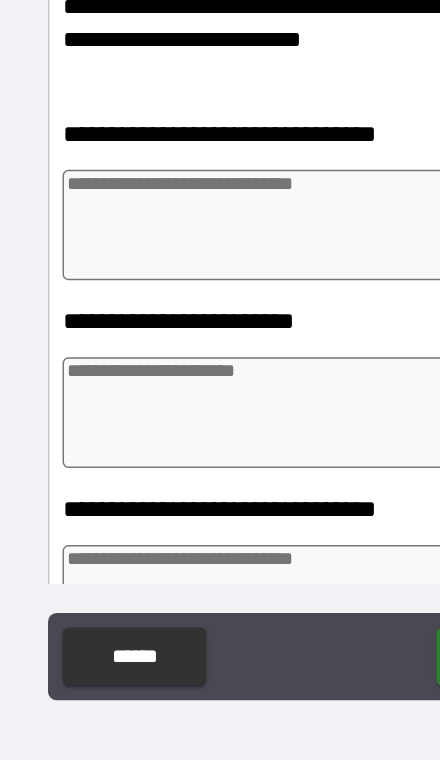 type on "*" 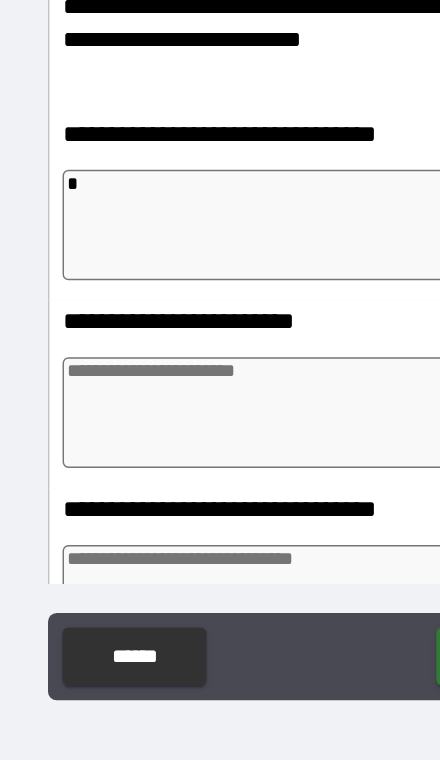 type on "*" 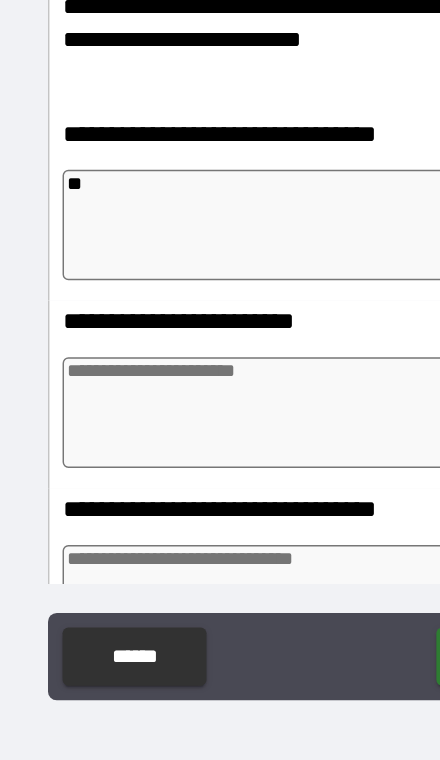 type on "*" 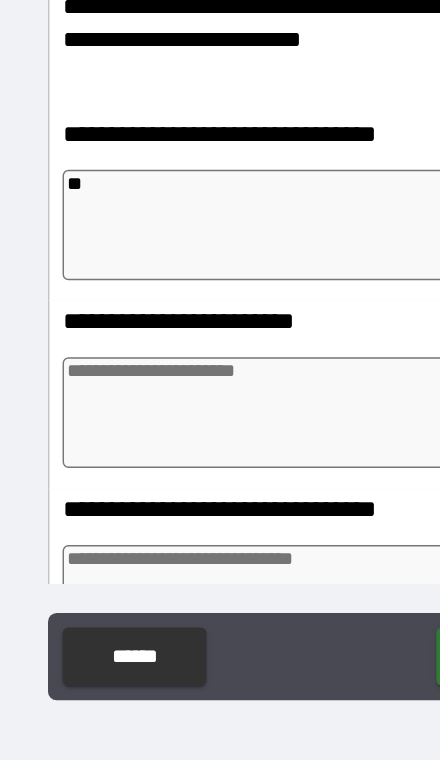 type on "***" 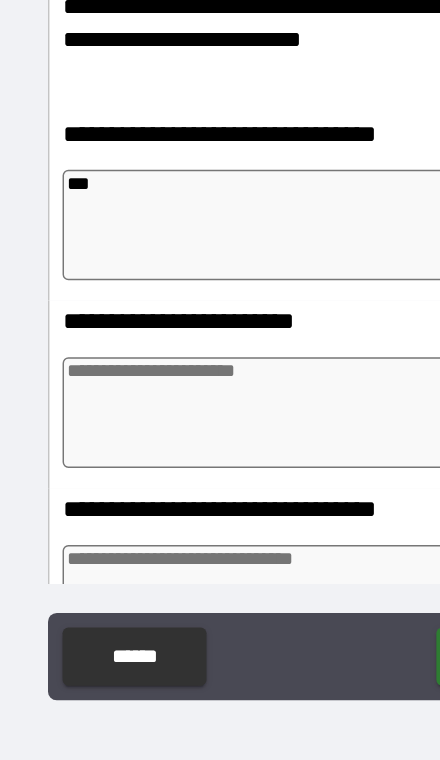 type on "*" 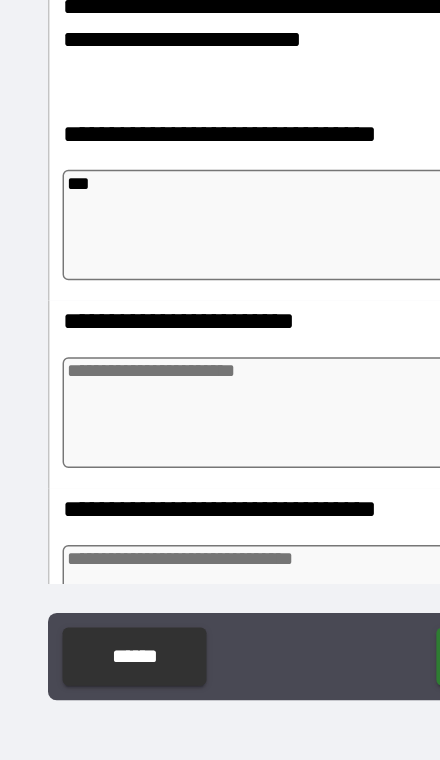 type on "****" 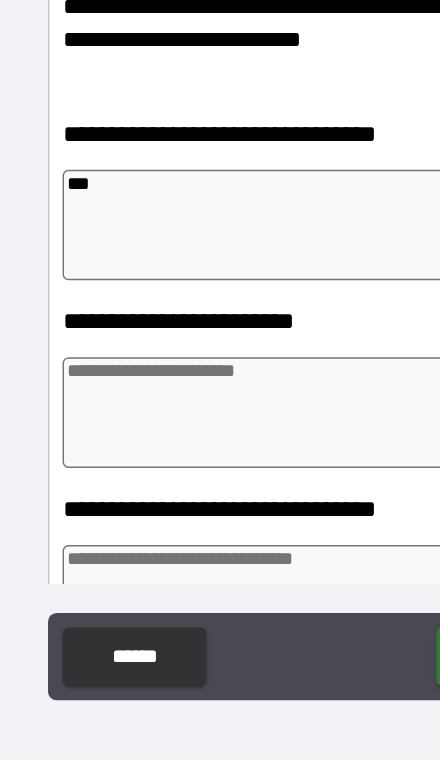 type on "*" 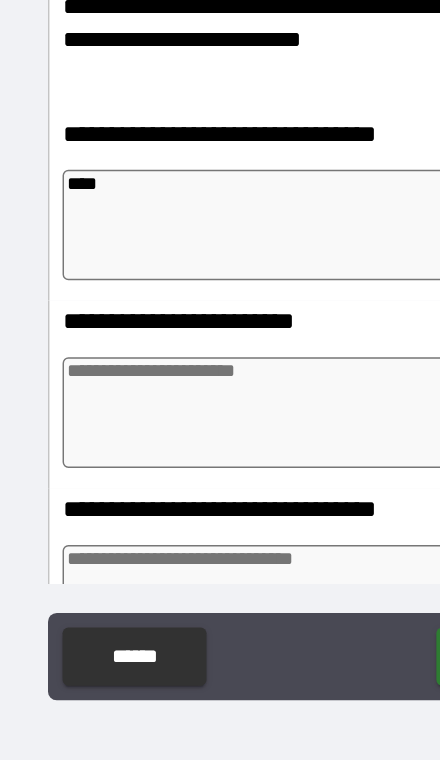 type on "*" 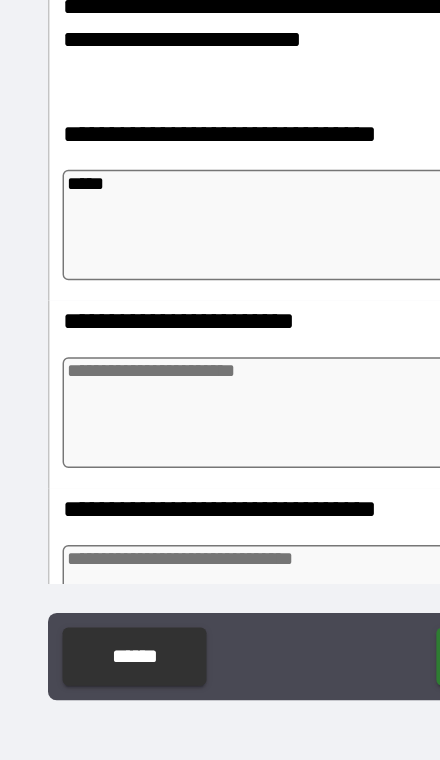 type on "******" 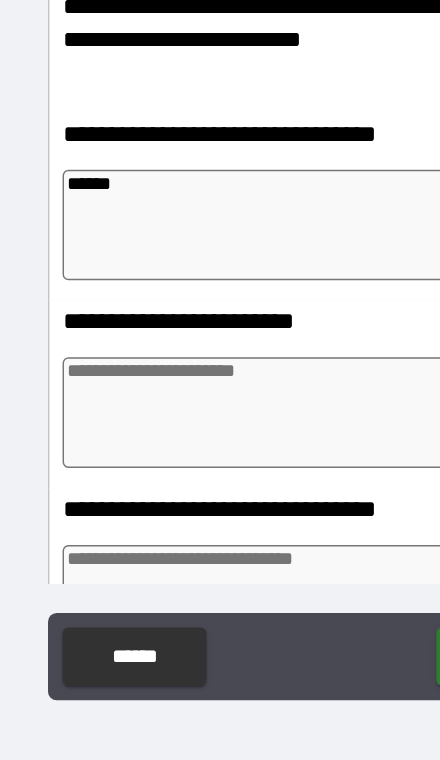 type on "*" 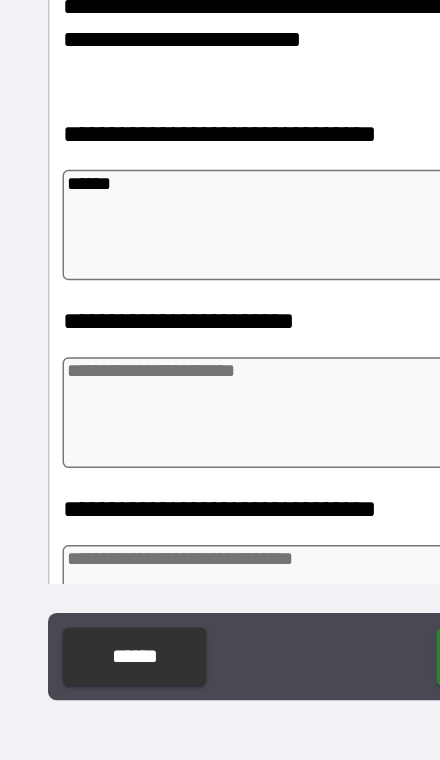 type on "*******" 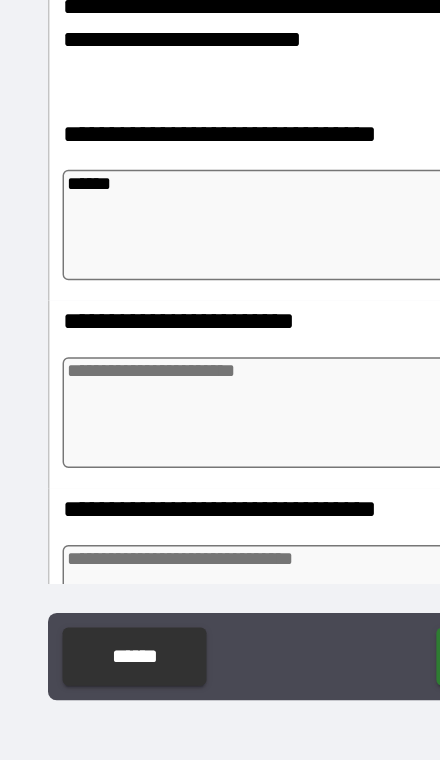 type on "*" 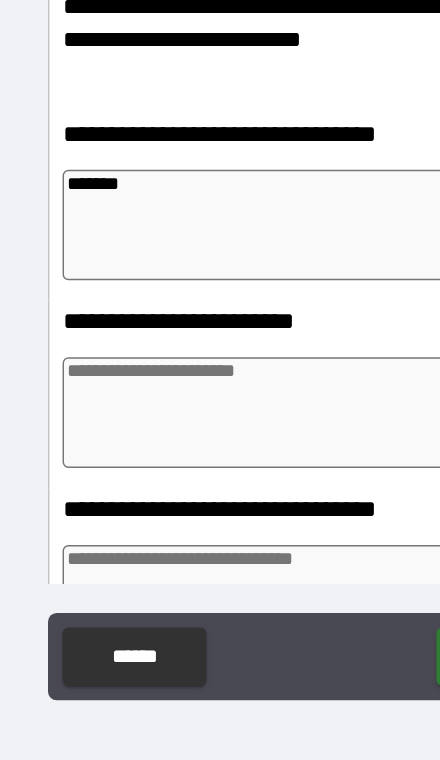 type on "*" 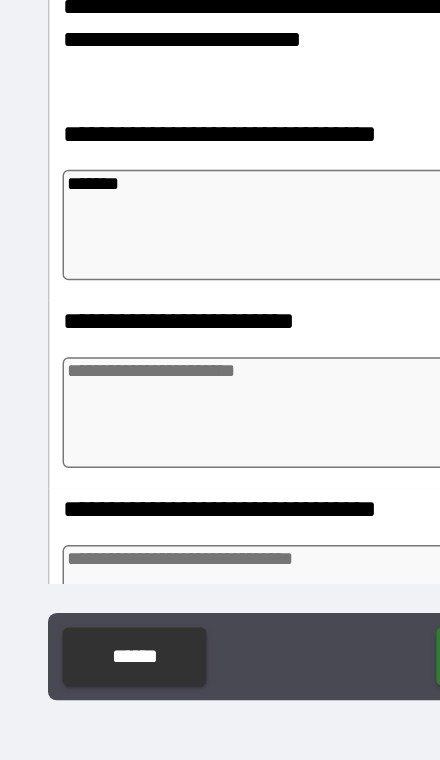 type on "*******" 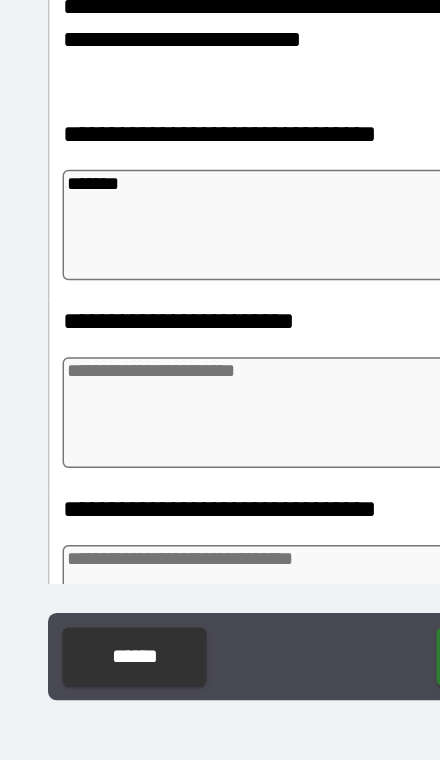 type on "*" 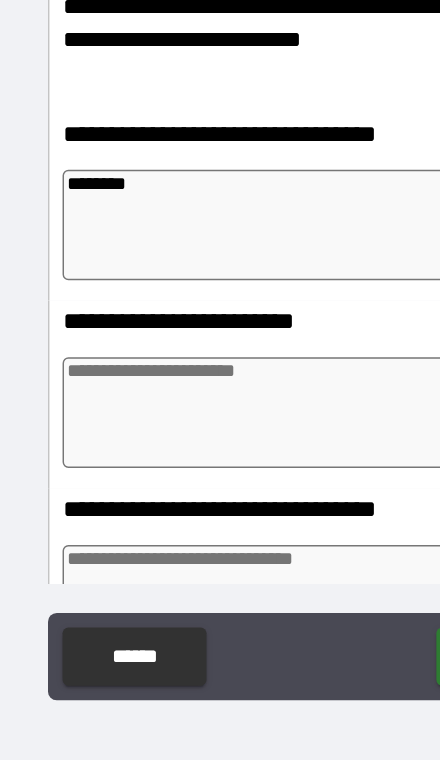 type on "*" 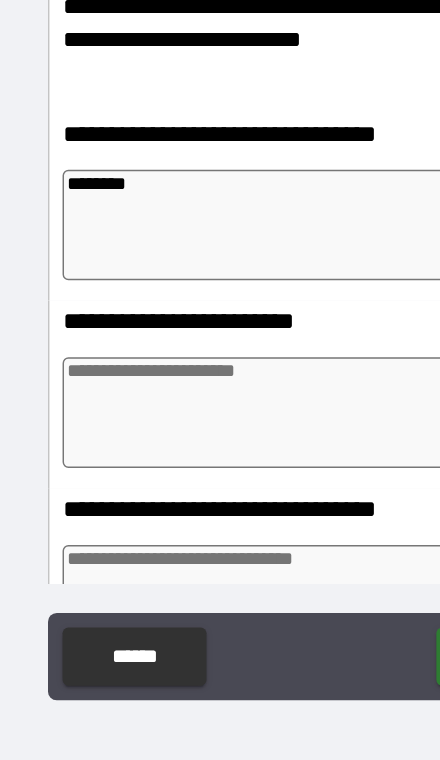type on "*********" 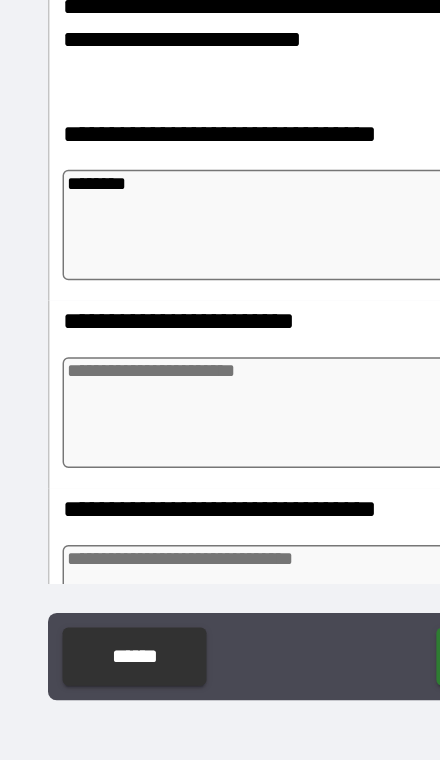 type on "*" 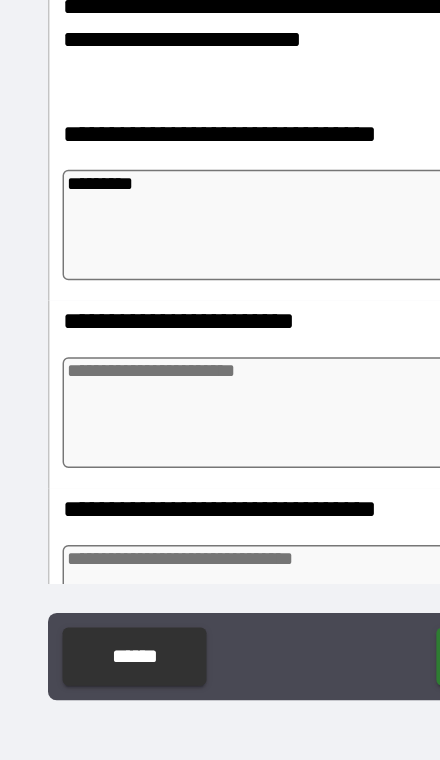 type on "**********" 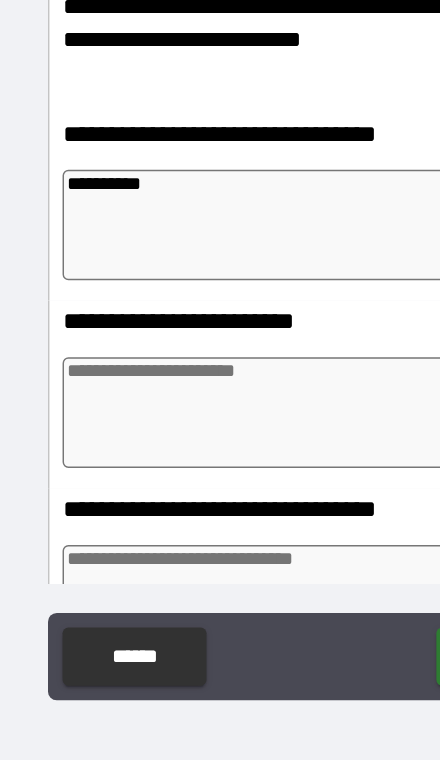 type on "*" 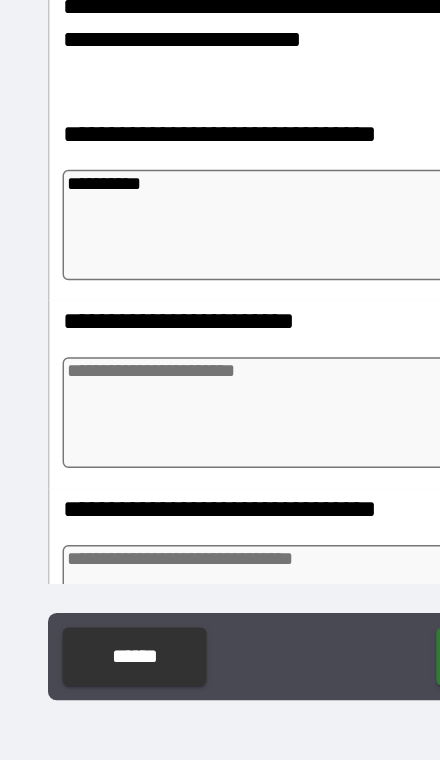 type on "**********" 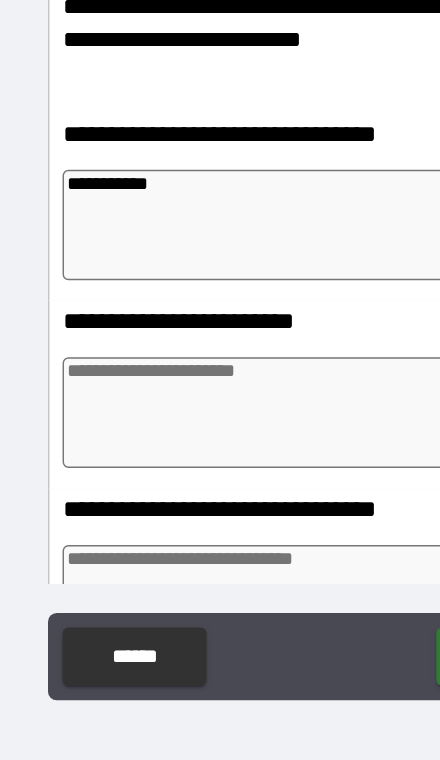 type on "*" 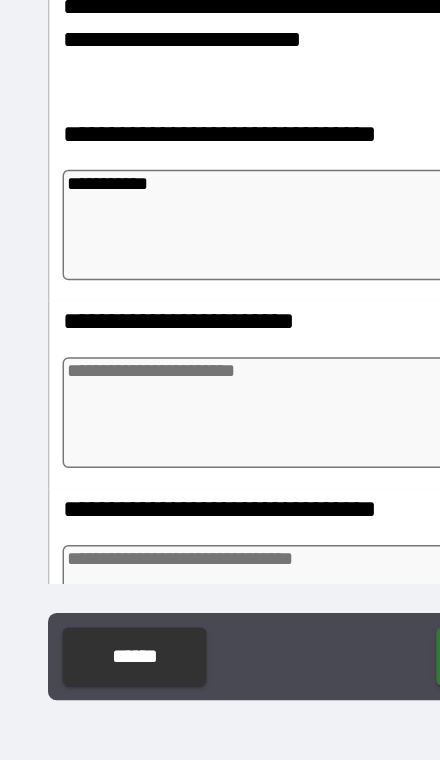 type on "**********" 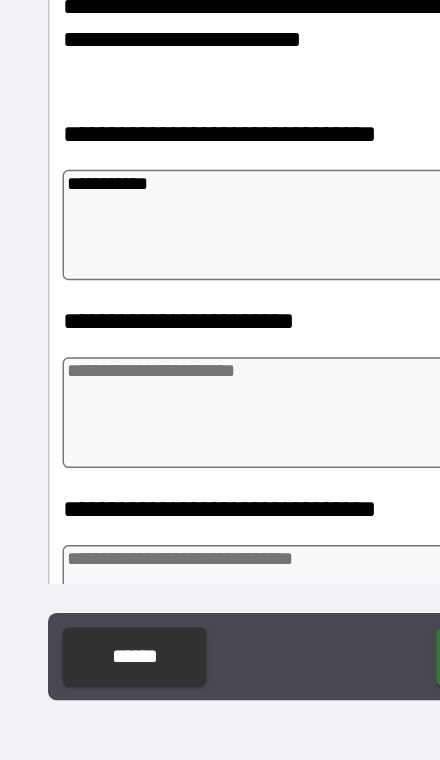 type on "*" 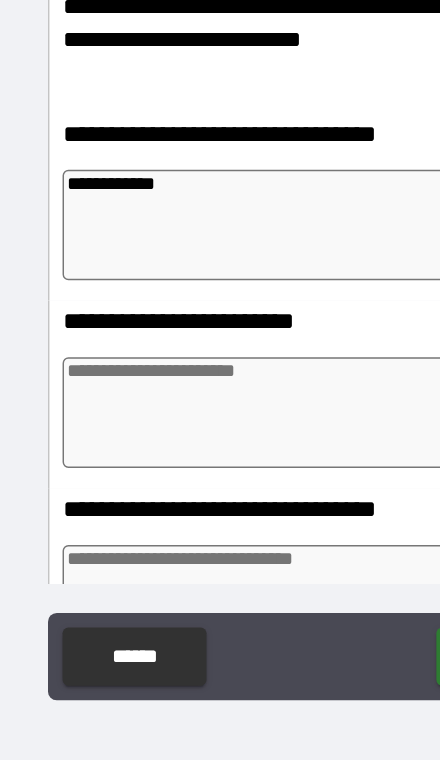 type on "**********" 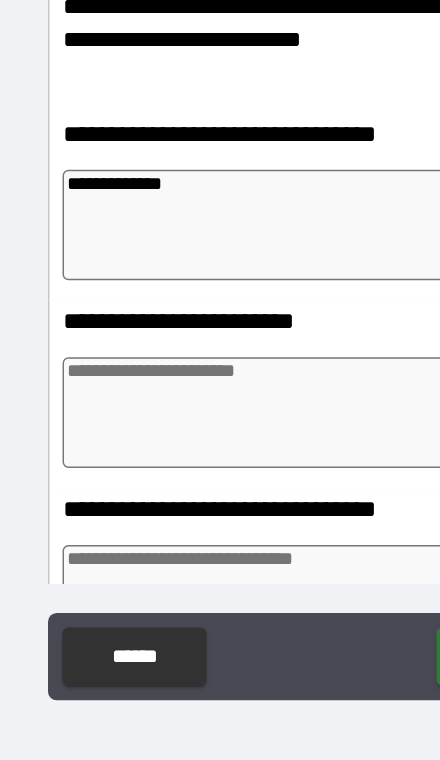 type on "*" 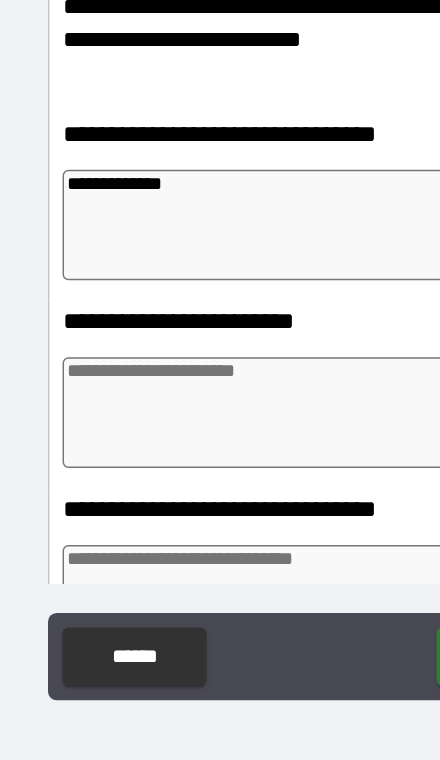 type on "*" 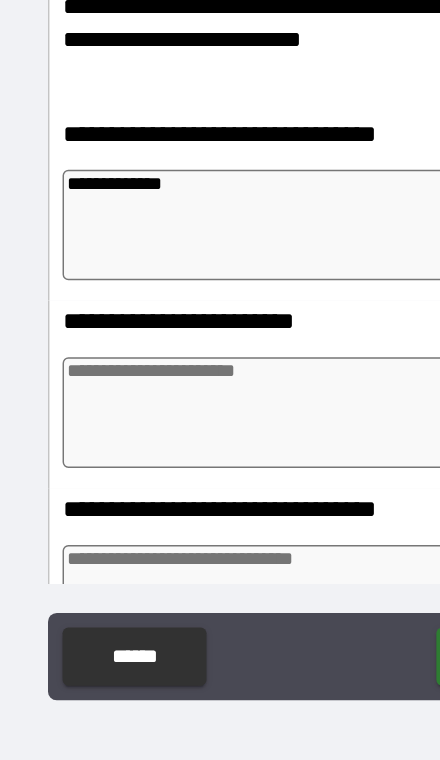 type on "*" 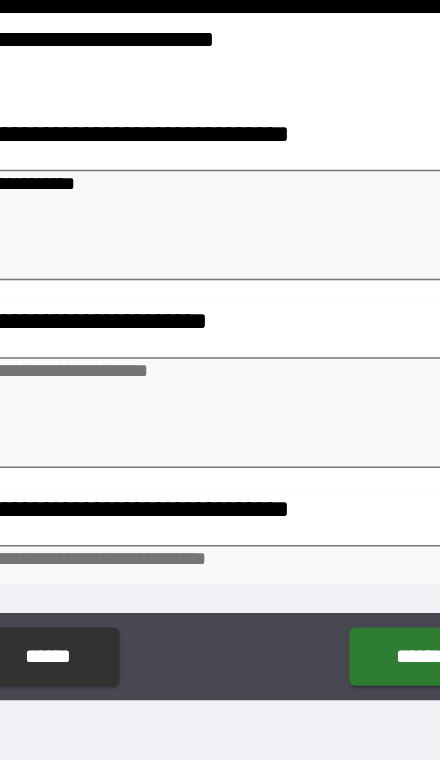 type on "**********" 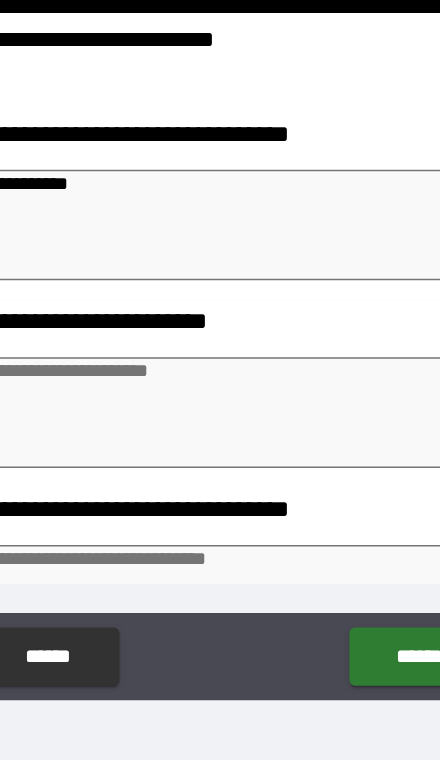 type on "*" 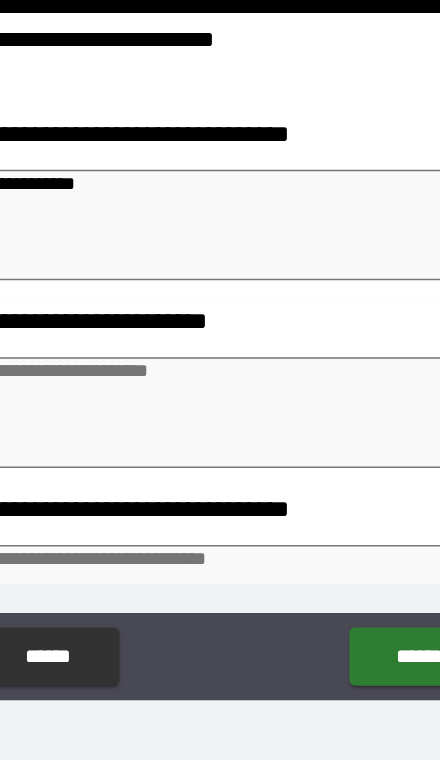 type on "*" 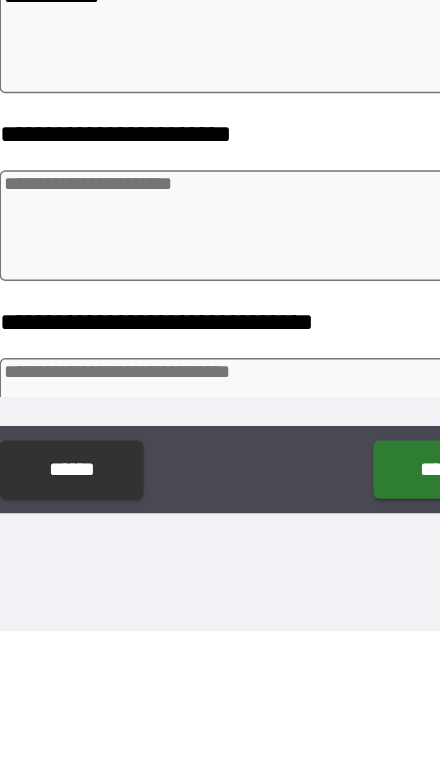 type on "*" 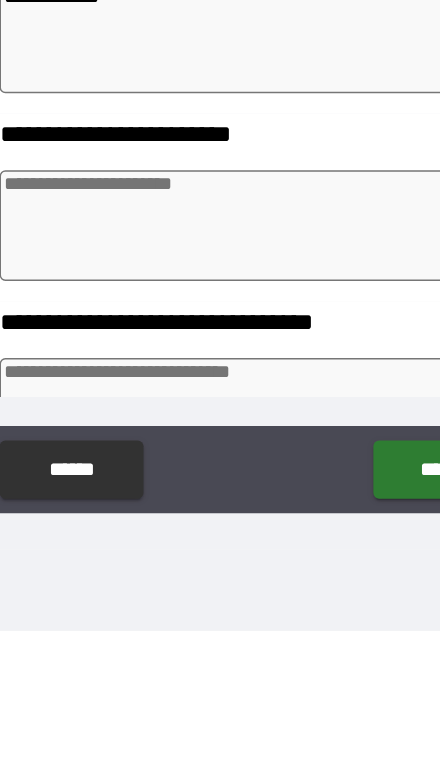 type on "*" 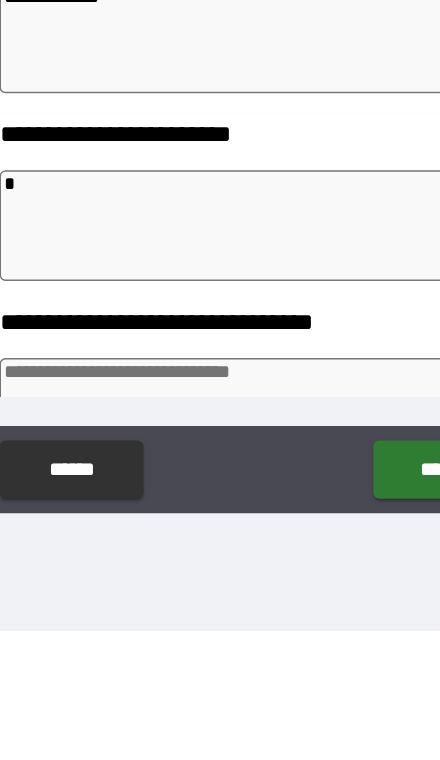 type on "*" 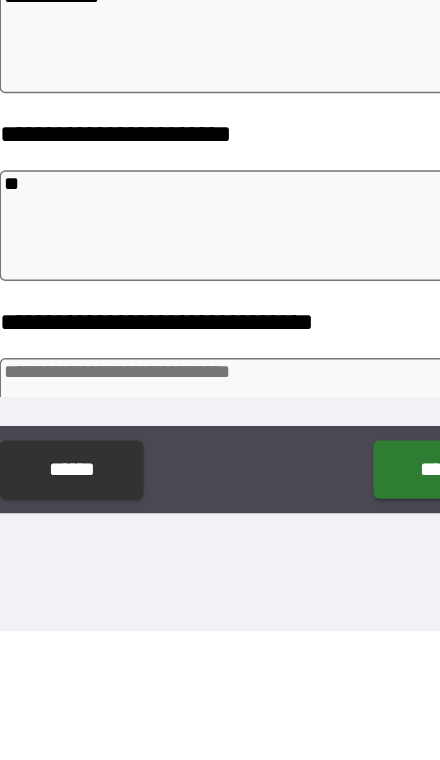 type on "***" 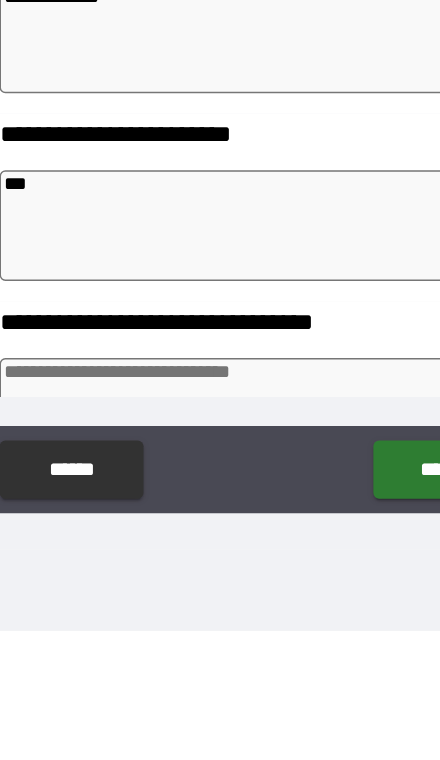 type on "*" 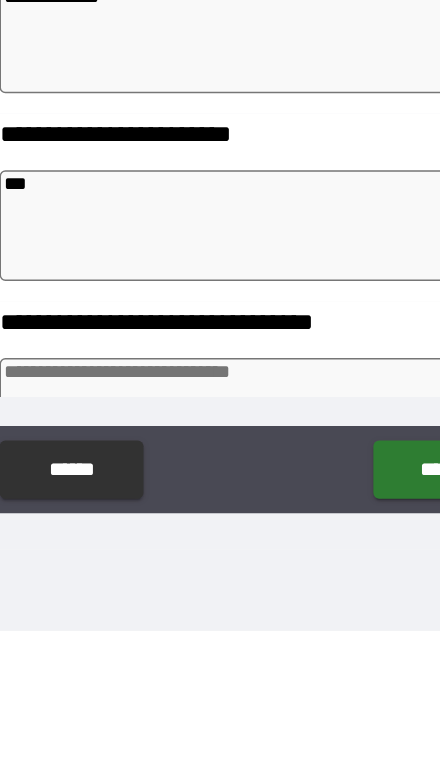 type on "*" 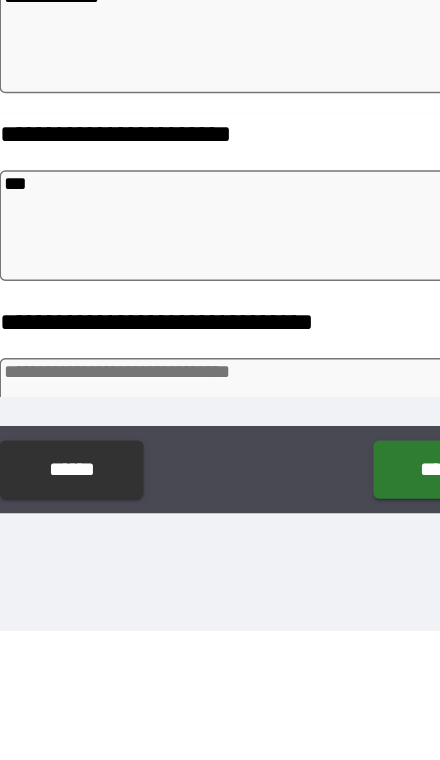 type on "*" 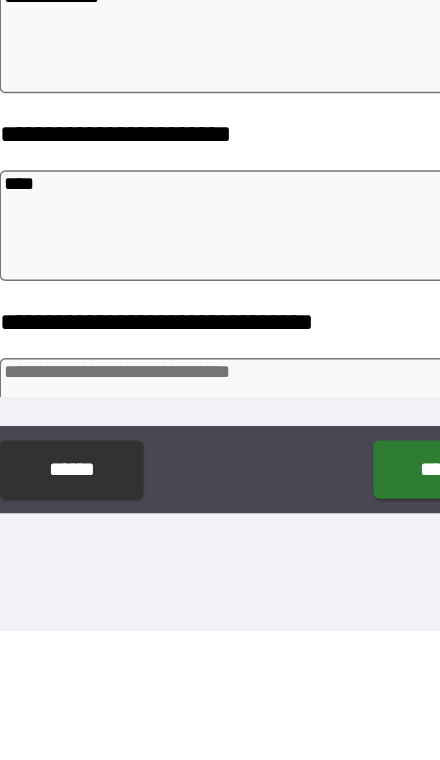 type on "*" 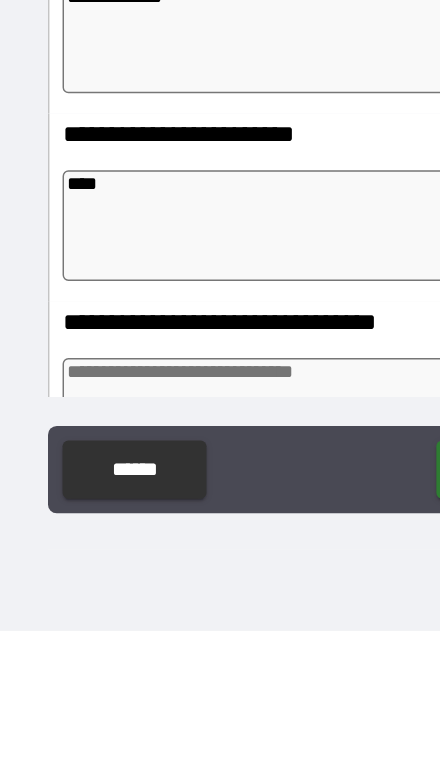 click at bounding box center [220, 610] 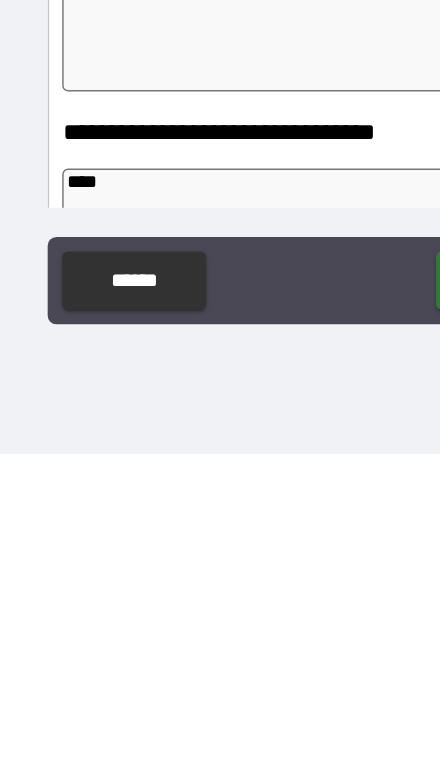 scroll, scrollTop: 116, scrollLeft: 0, axis: vertical 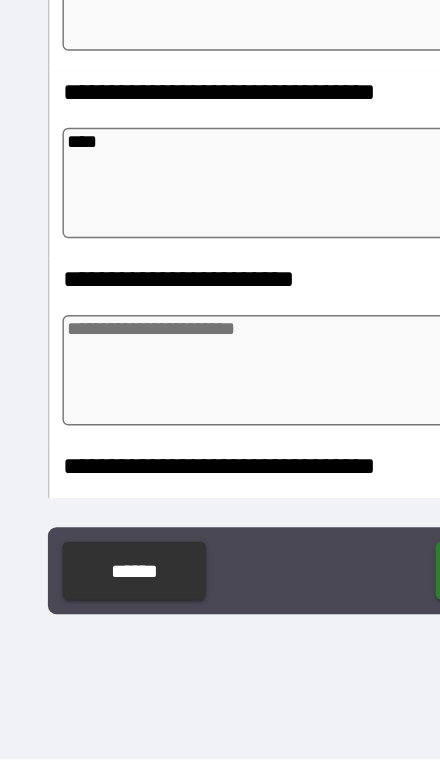 click at bounding box center [220, 492] 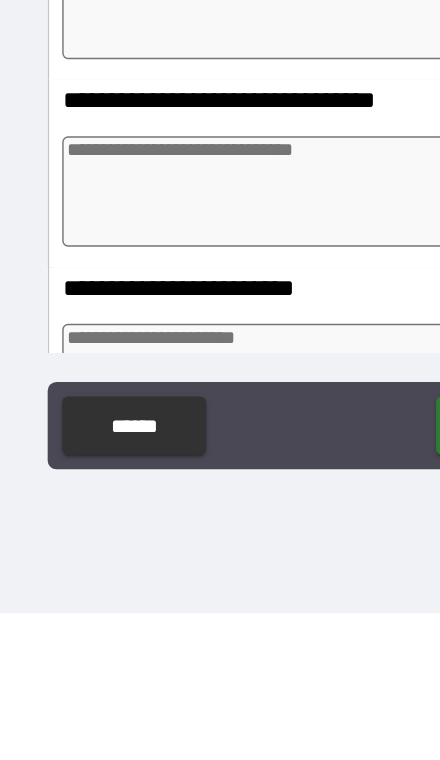 scroll, scrollTop: 786, scrollLeft: 0, axis: vertical 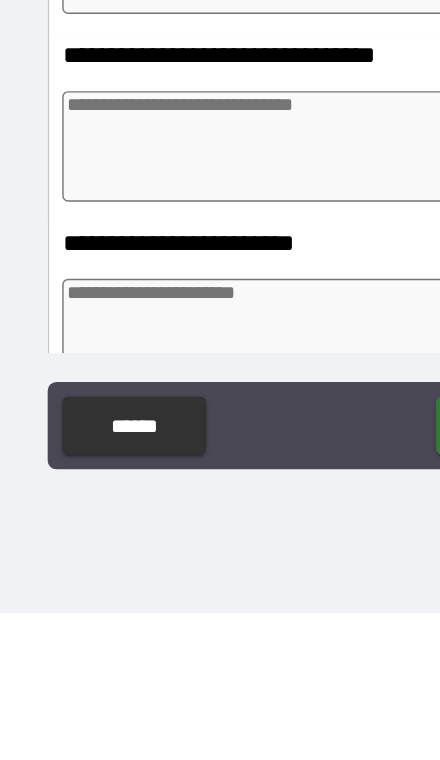 click at bounding box center (220, 439) 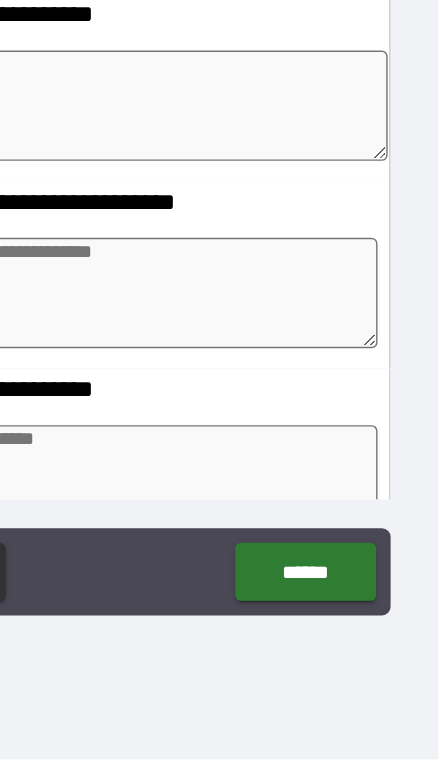 click on "******" at bounding box center [348, 631] 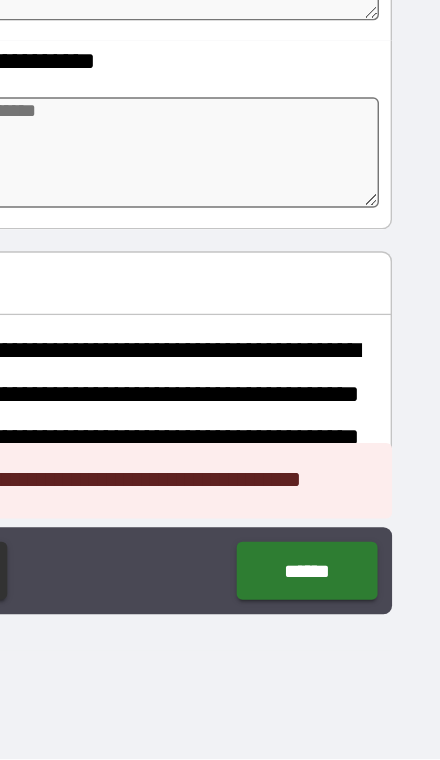 scroll, scrollTop: 998, scrollLeft: 0, axis: vertical 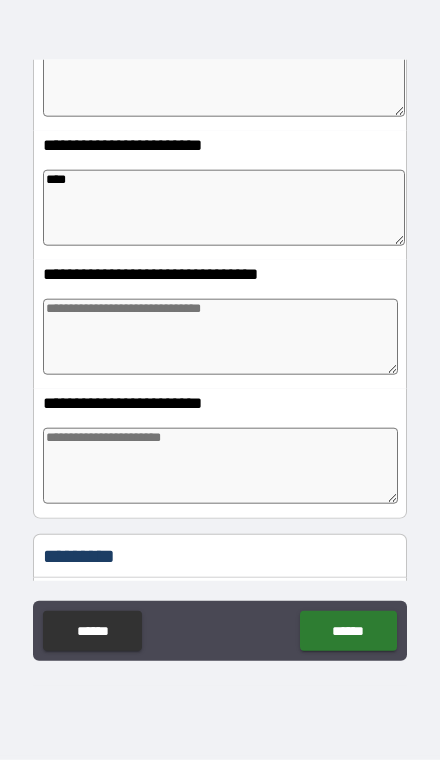 click at bounding box center (220, 337) 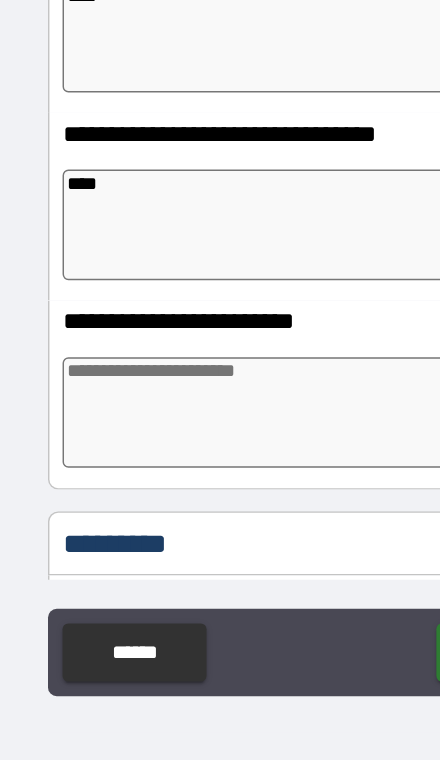 click at bounding box center (220, 466) 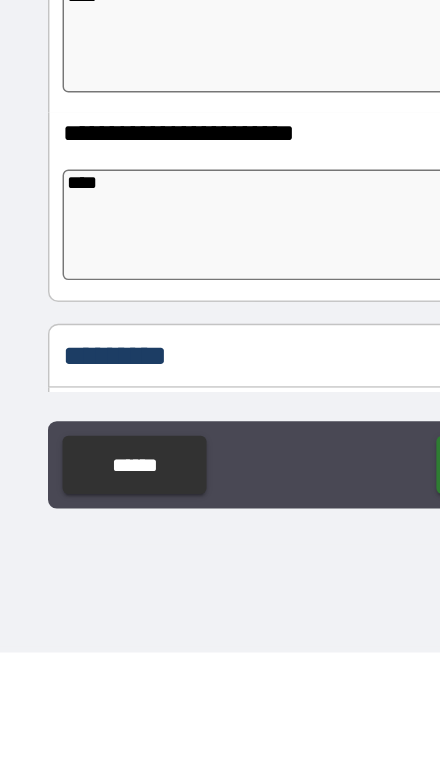 scroll, scrollTop: 116, scrollLeft: 0, axis: vertical 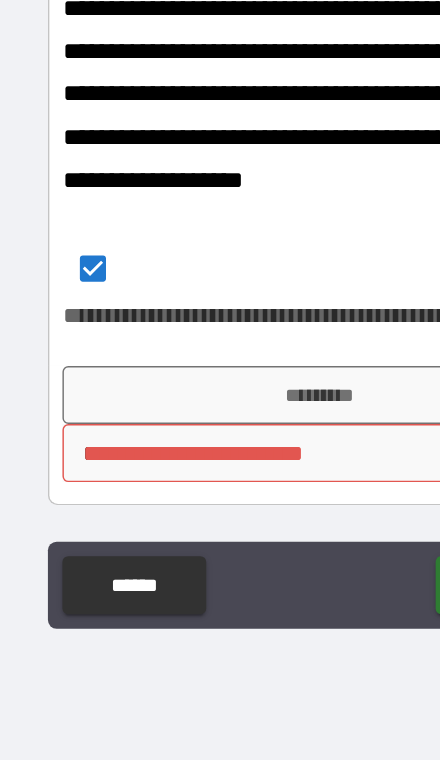 click on "*********" at bounding box center (219, 499) 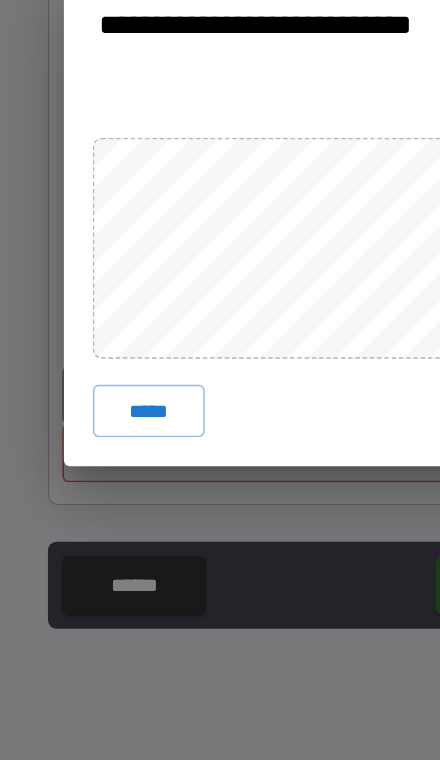 click on "*****" at bounding box center (102, 510) 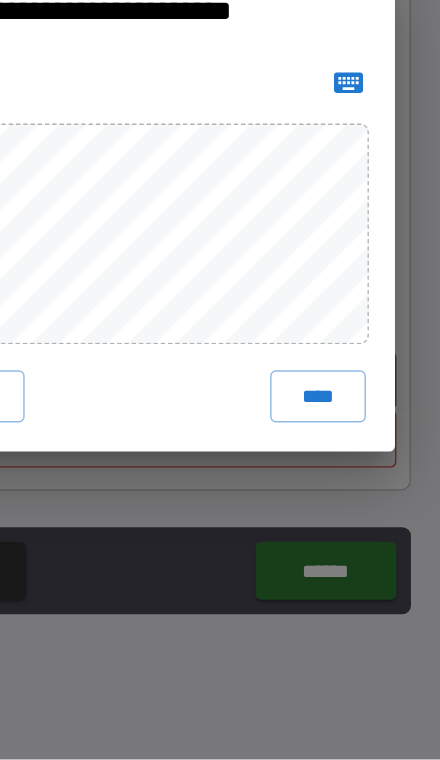 click on "****" at bounding box center (343, 510) 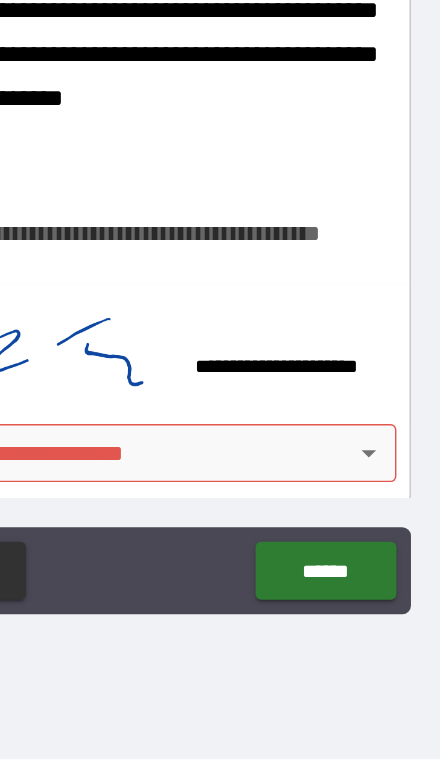 scroll, scrollTop: 1332, scrollLeft: 0, axis: vertical 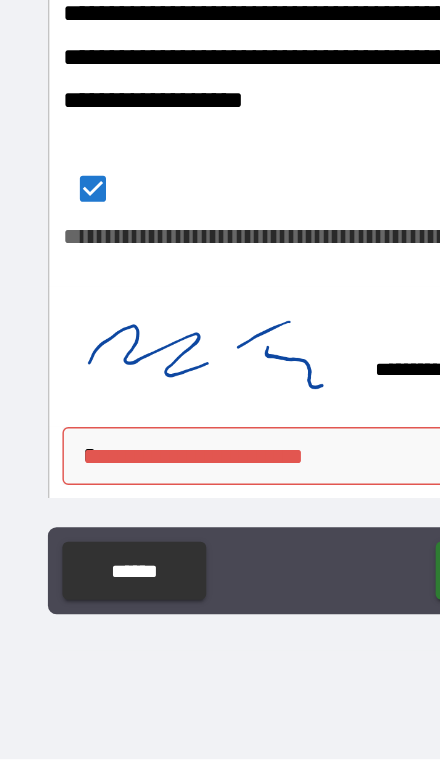 click on "**********" at bounding box center (220, 321) 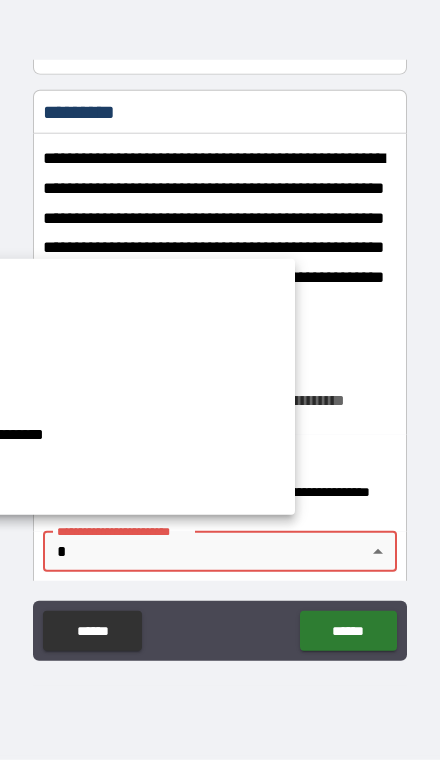 scroll, scrollTop: 114, scrollLeft: 0, axis: vertical 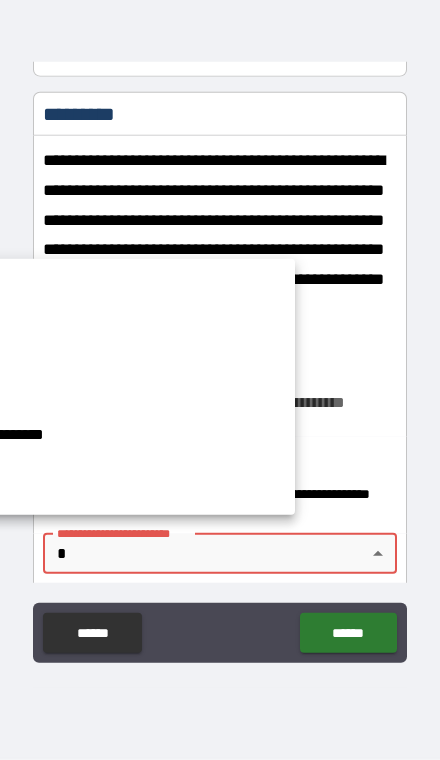 click on "**********" at bounding box center [118, 435] 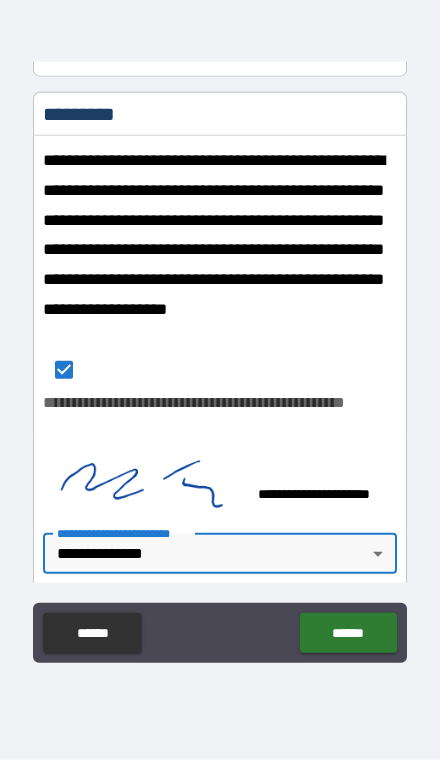 click on "**********" at bounding box center (220, 324) 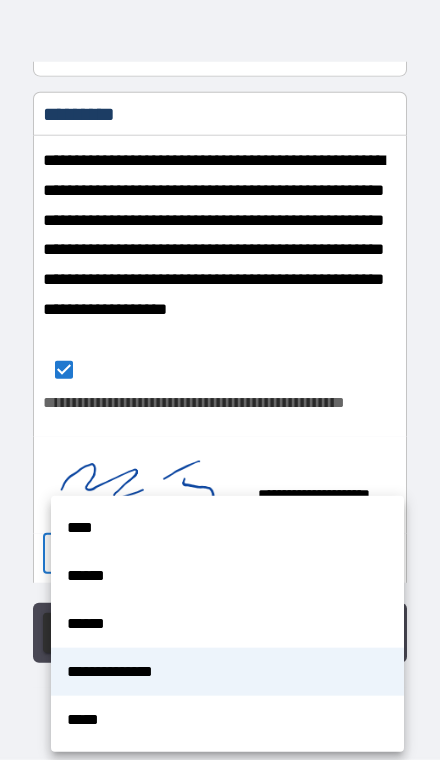 click on "****" at bounding box center [227, 528] 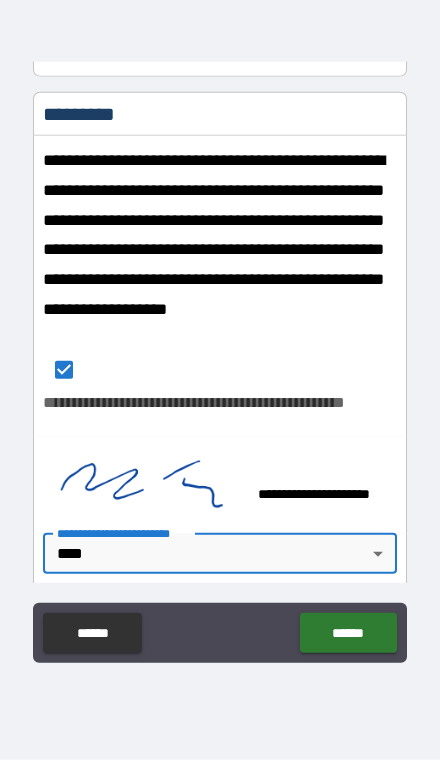 click on "******" at bounding box center [348, 633] 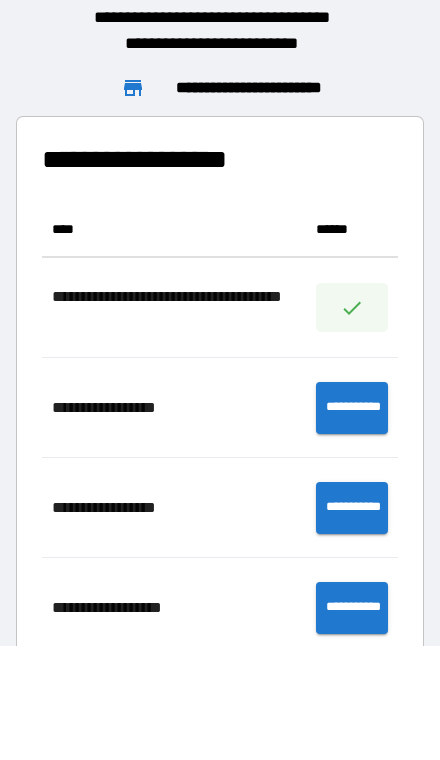 scroll, scrollTop: 1, scrollLeft: 1, axis: both 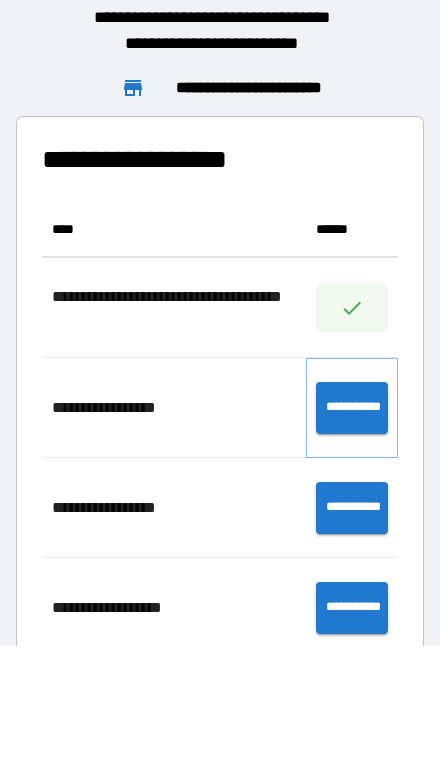 click on "**********" at bounding box center (352, 408) 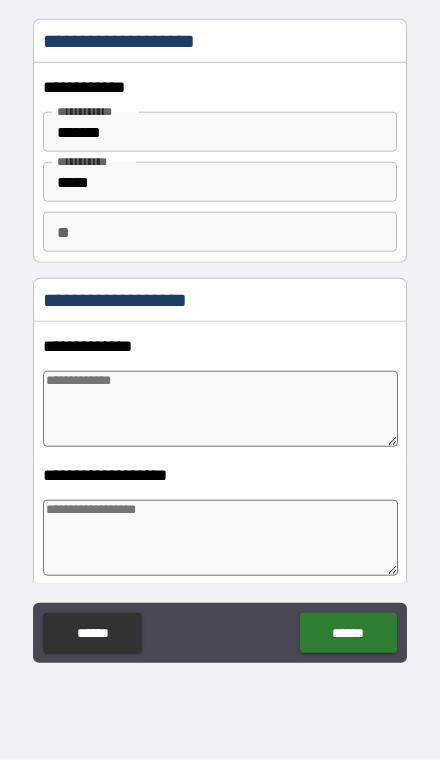 scroll, scrollTop: 0, scrollLeft: 0, axis: both 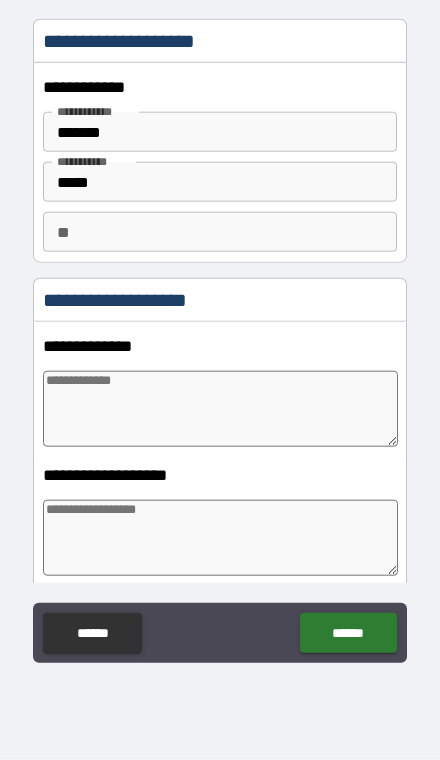 click on "******" at bounding box center [92, 633] 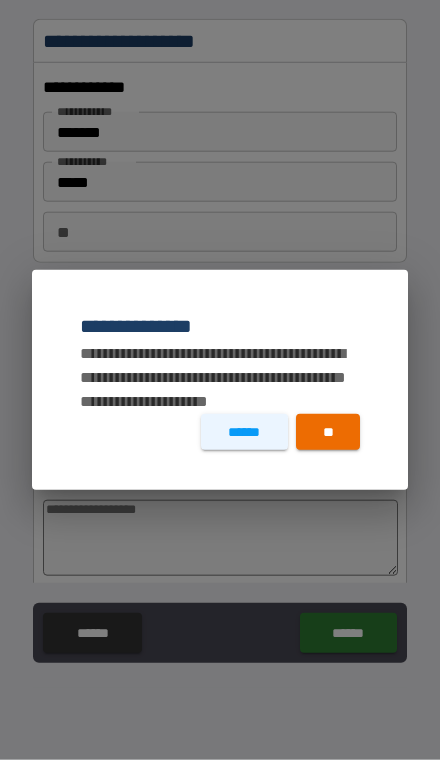 click on "**" at bounding box center (328, 432) 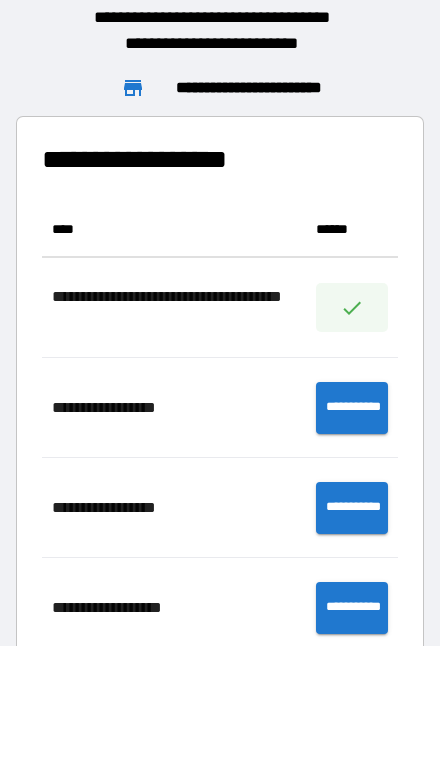 scroll, scrollTop: 1, scrollLeft: 1, axis: both 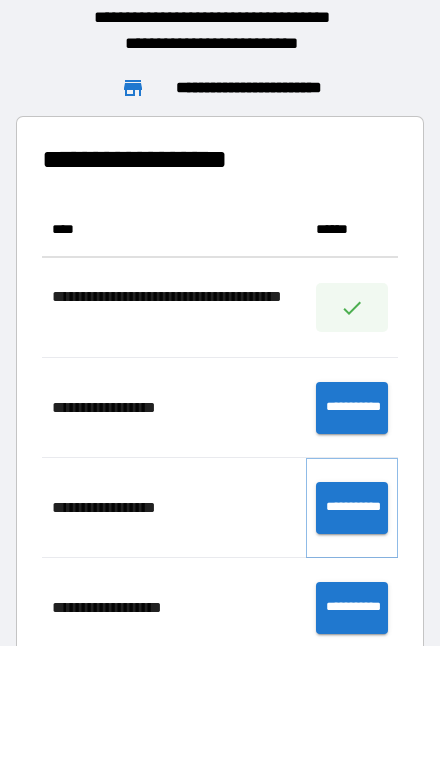 click on "**********" at bounding box center (352, 508) 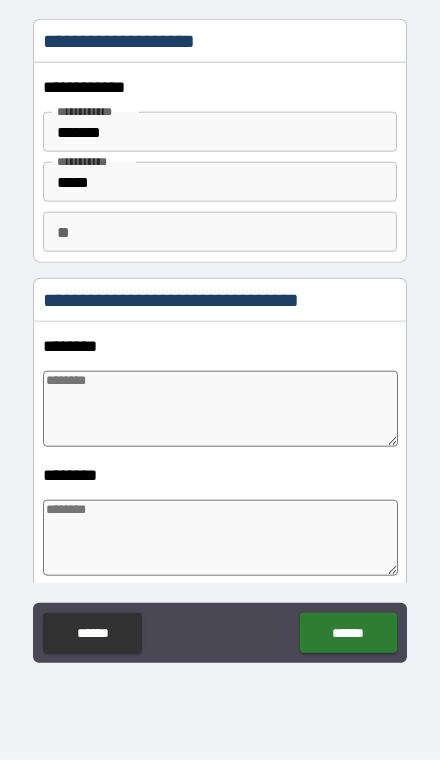 click at bounding box center [220, 409] 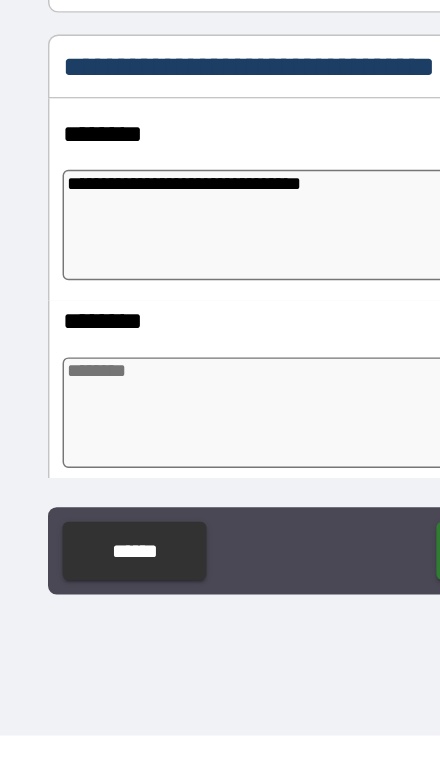 click at bounding box center [220, 538] 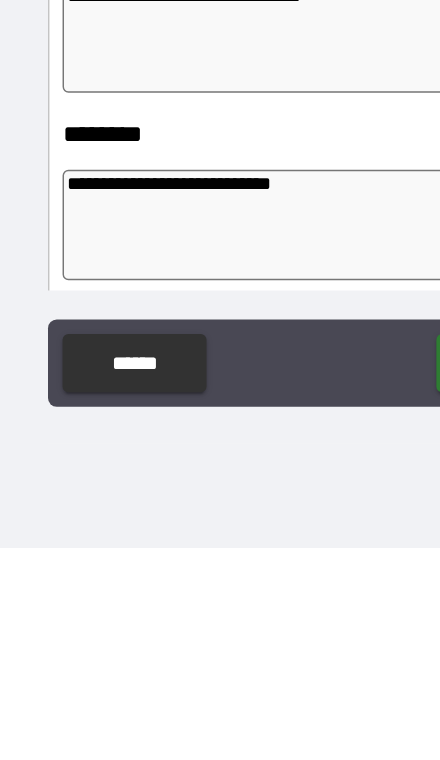 scroll, scrollTop: 116, scrollLeft: 0, axis: vertical 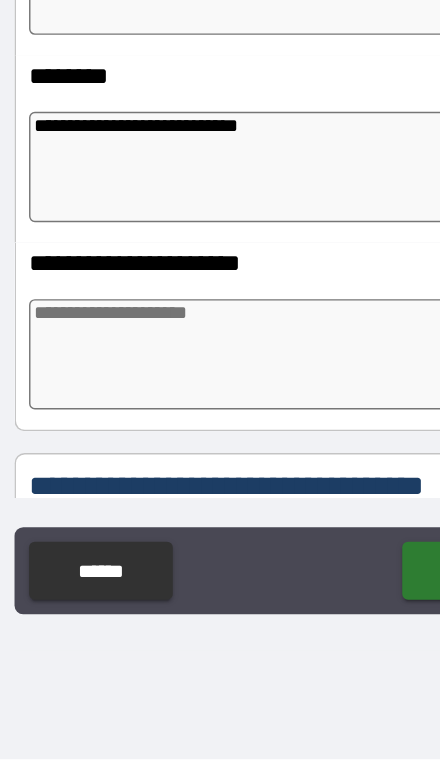 click at bounding box center (220, 481) 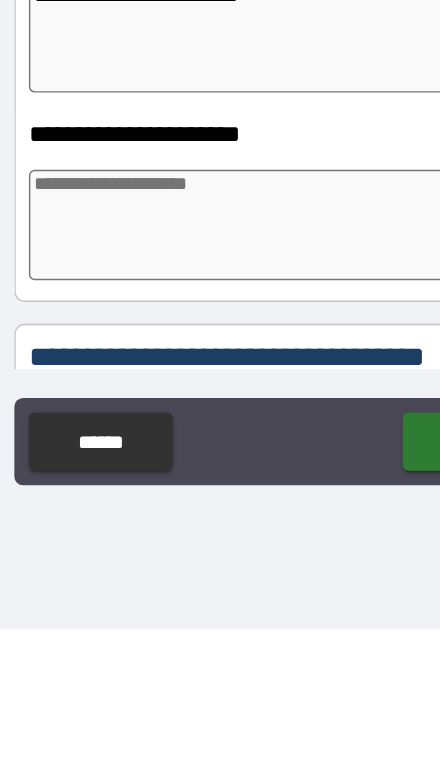 scroll, scrollTop: 116, scrollLeft: 0, axis: vertical 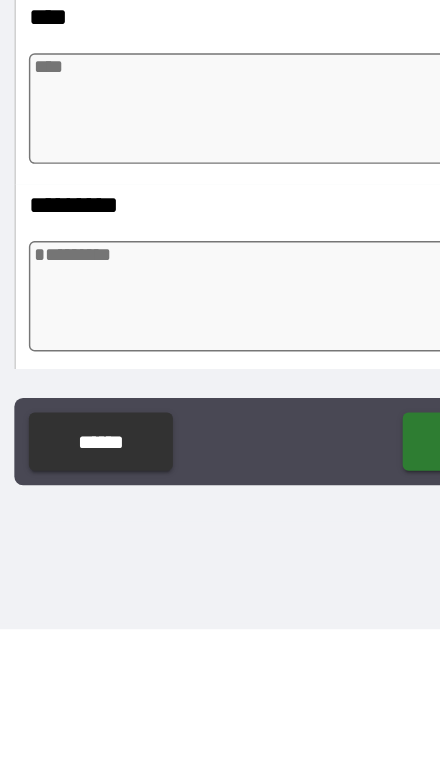 click at bounding box center [220, 402] 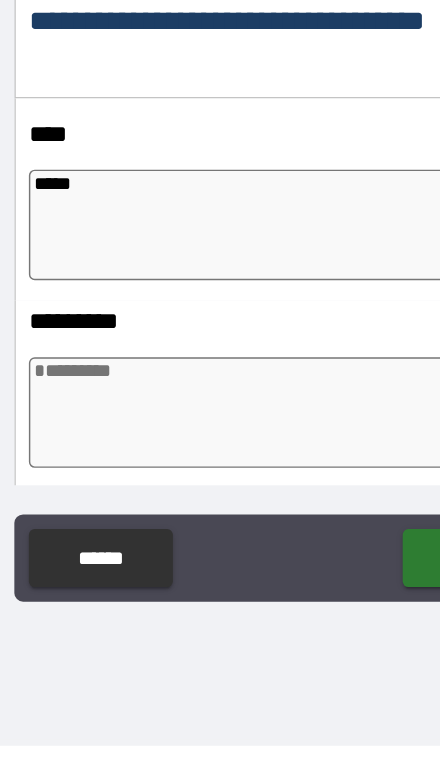 click at bounding box center [220, 531] 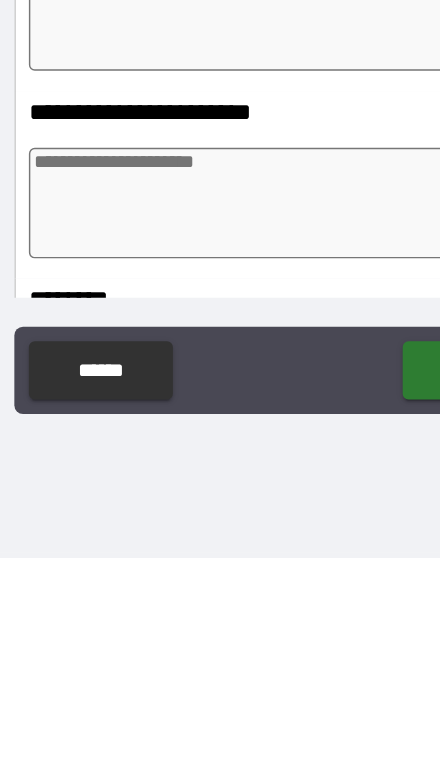 scroll, scrollTop: 643, scrollLeft: 0, axis: vertical 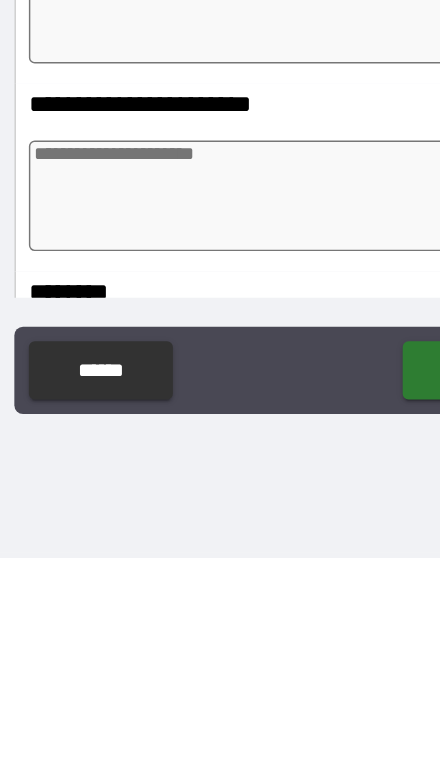 click at bounding box center (220, 511) 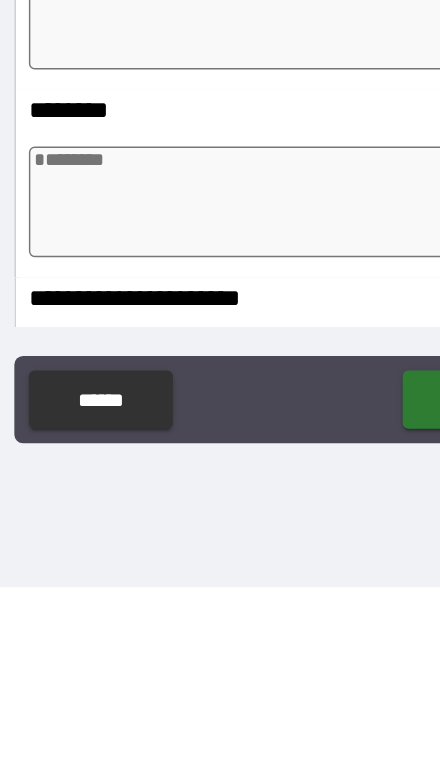 scroll, scrollTop: 790, scrollLeft: 0, axis: vertical 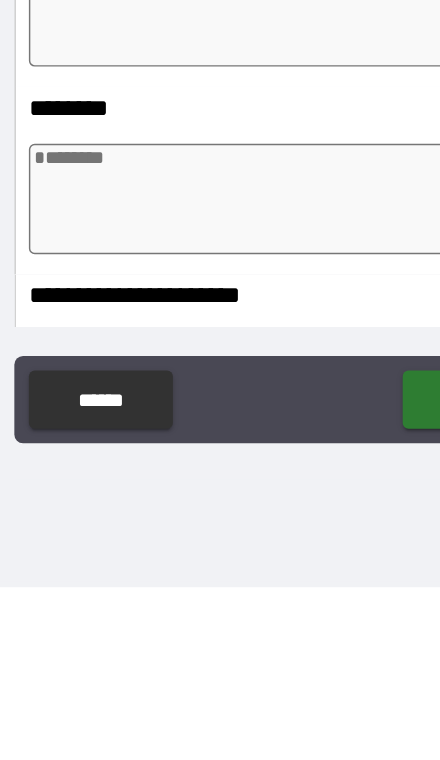 click at bounding box center [220, 493] 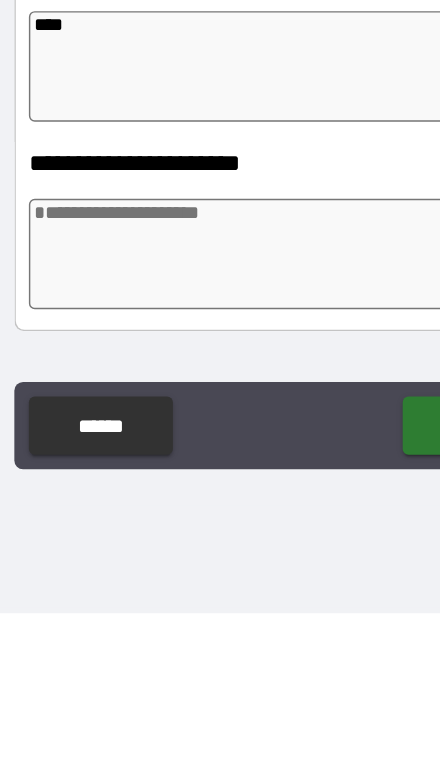 scroll, scrollTop: 935, scrollLeft: 0, axis: vertical 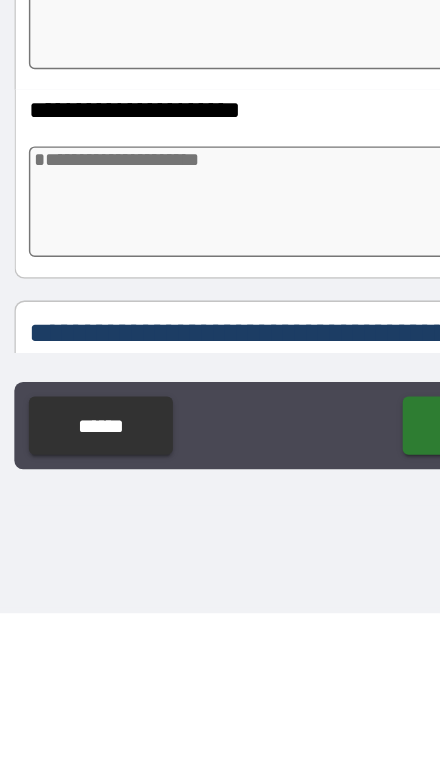click at bounding box center [220, 477] 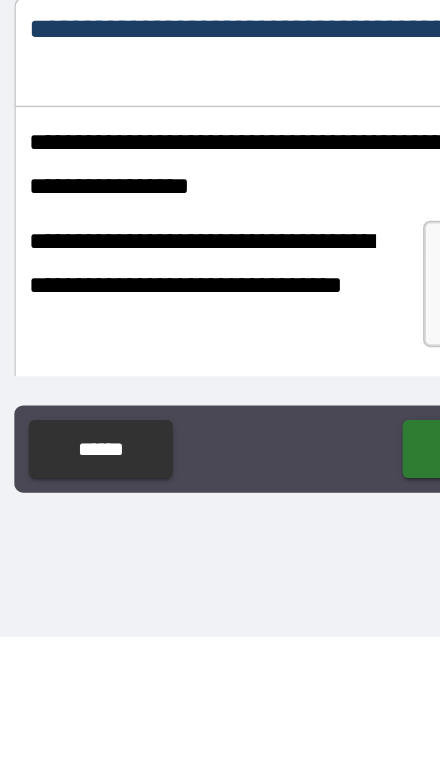scroll, scrollTop: 1187, scrollLeft: 0, axis: vertical 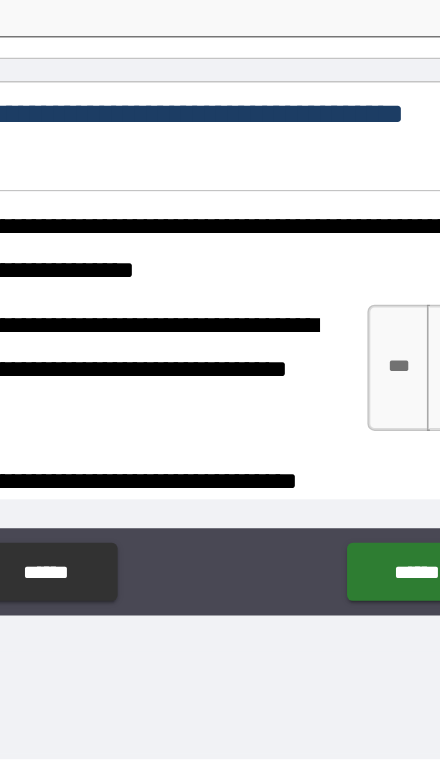 click on "***" at bounding box center (335, 490) 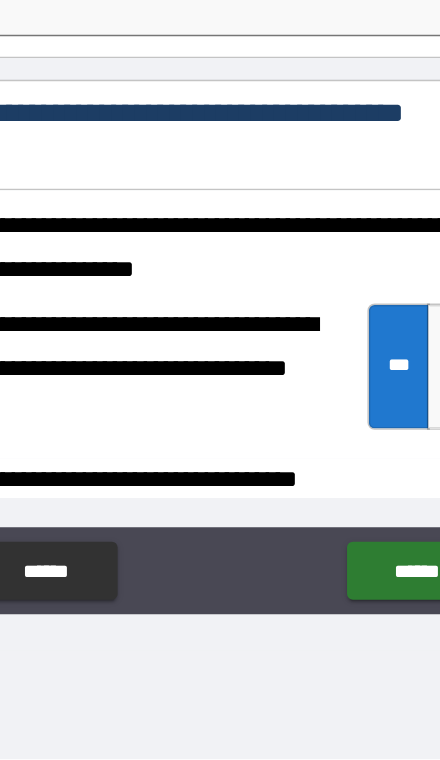 scroll, scrollTop: 116, scrollLeft: 0, axis: vertical 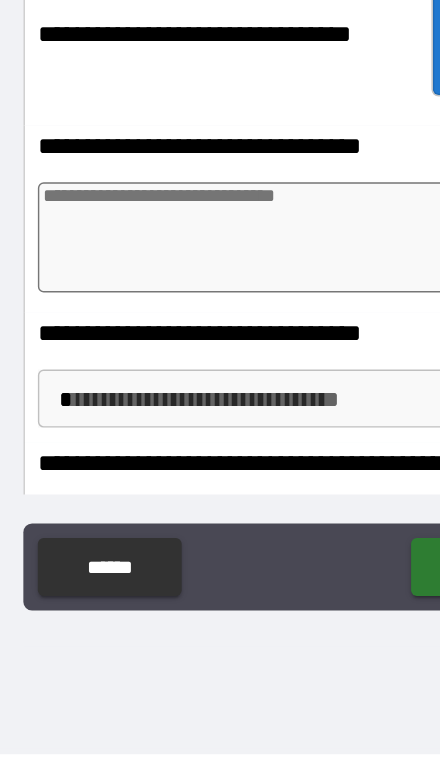 click at bounding box center (220, 404) 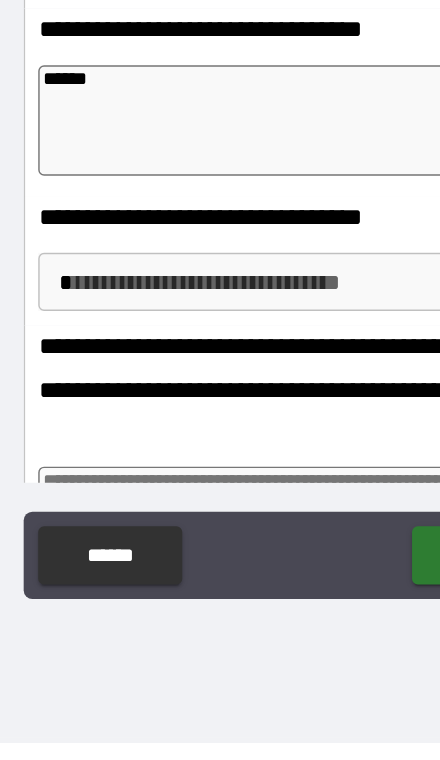 scroll, scrollTop: 1492, scrollLeft: 0, axis: vertical 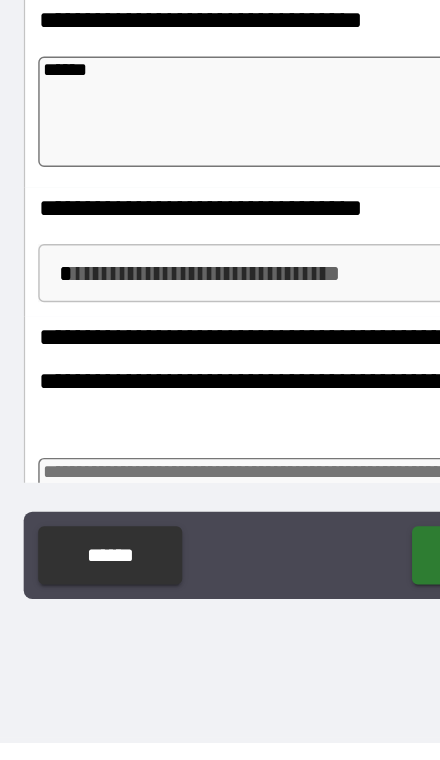 click on "**********" at bounding box center [220, 322] 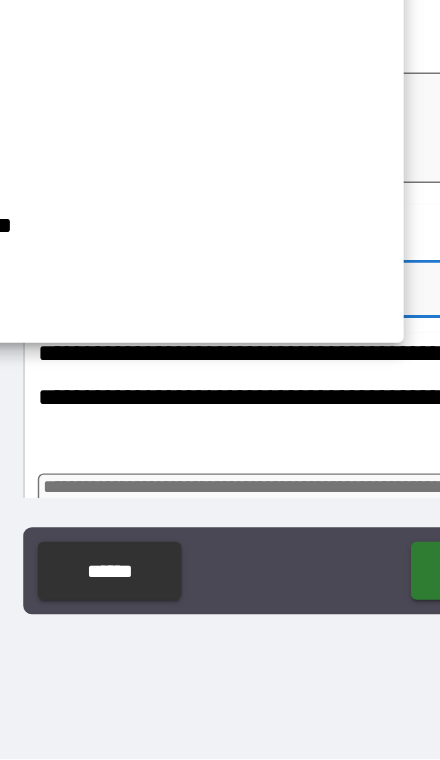 scroll, scrollTop: 116, scrollLeft: 0, axis: vertical 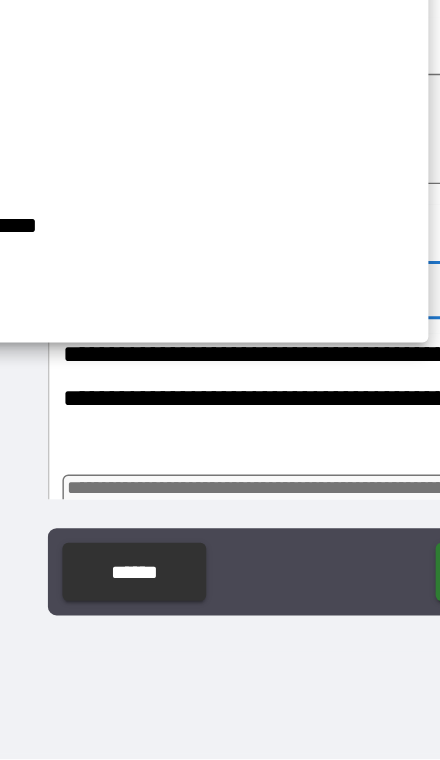 click at bounding box center (220, 380) 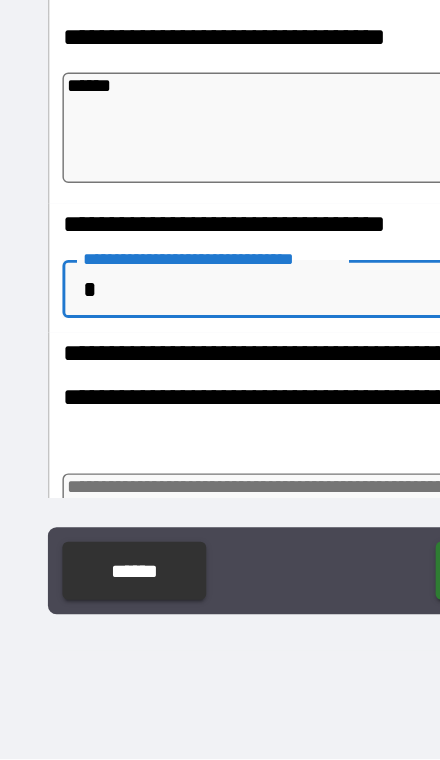 click on "**********" at bounding box center (219, 509) 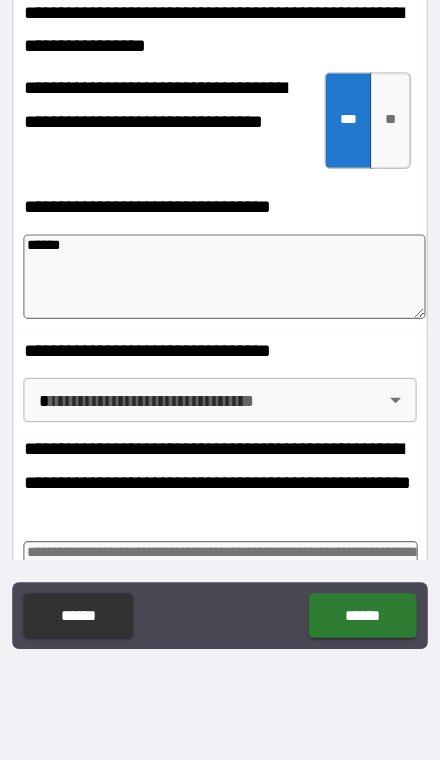 click on "**********" at bounding box center [220, 321] 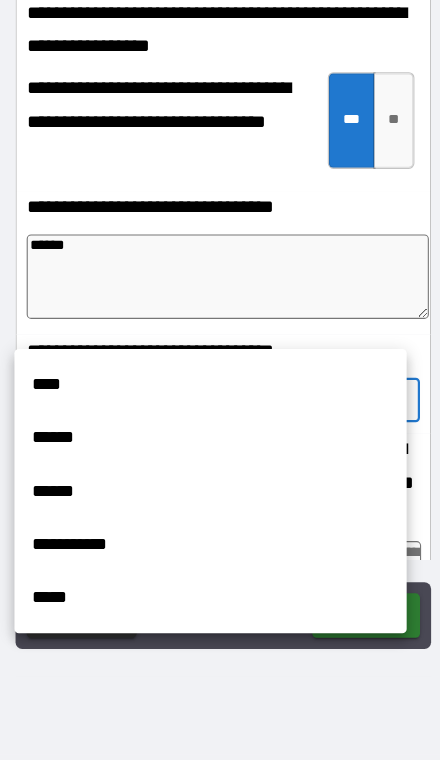 click on "****" at bounding box center (208, 422) 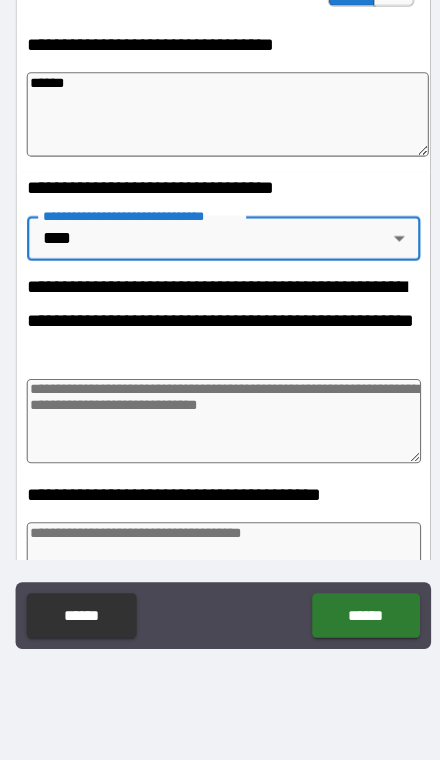 scroll, scrollTop: 1635, scrollLeft: 0, axis: vertical 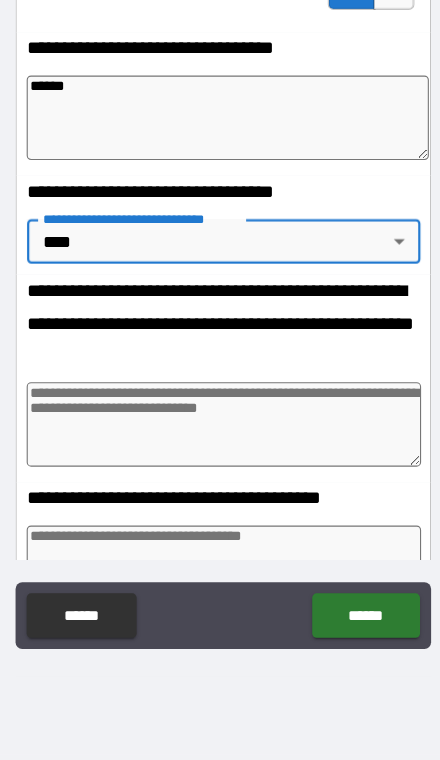click on "**********" at bounding box center (220, 321) 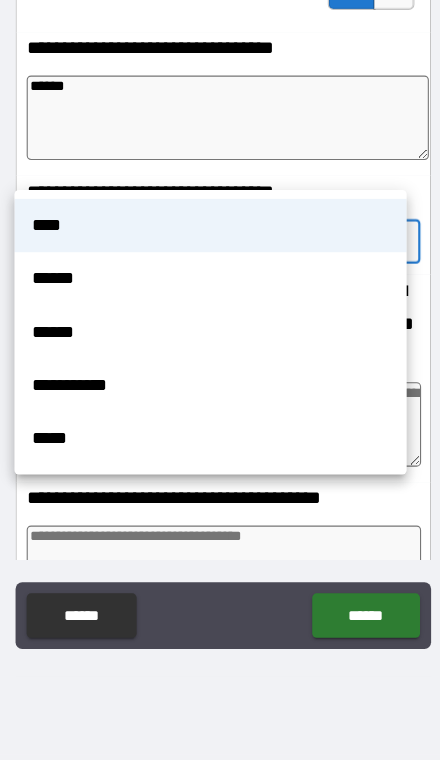 click on "****" at bounding box center [208, 279] 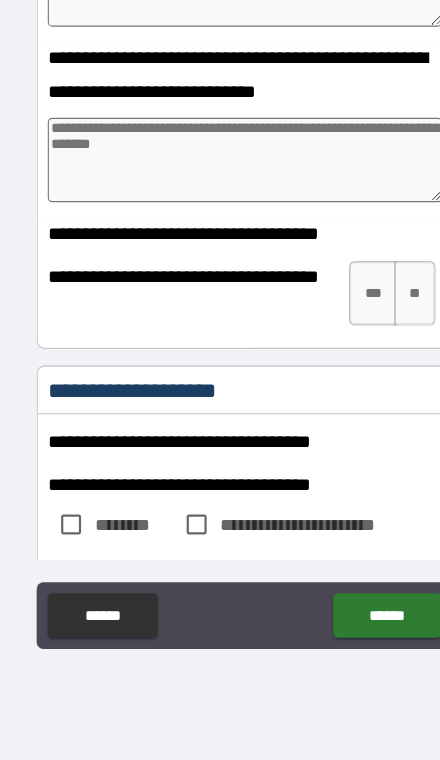 scroll, scrollTop: 2882, scrollLeft: 0, axis: vertical 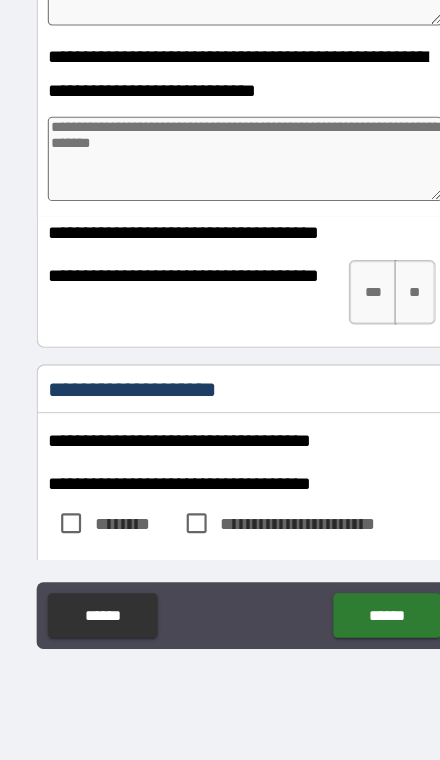 click on "***" at bounding box center [335, 339] 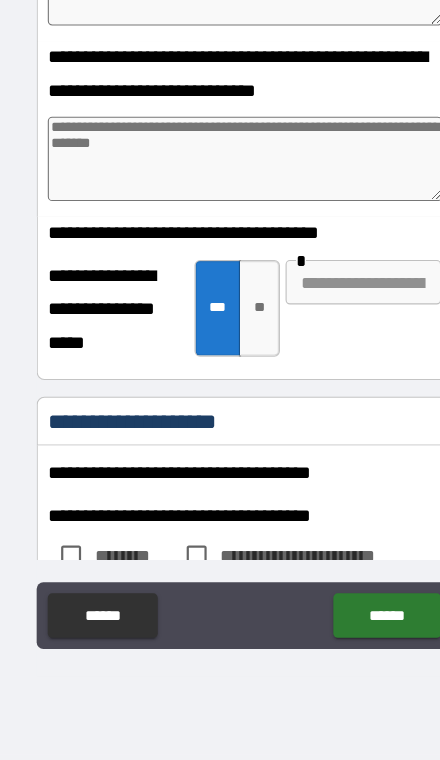 click on "**" at bounding box center [233, 353] 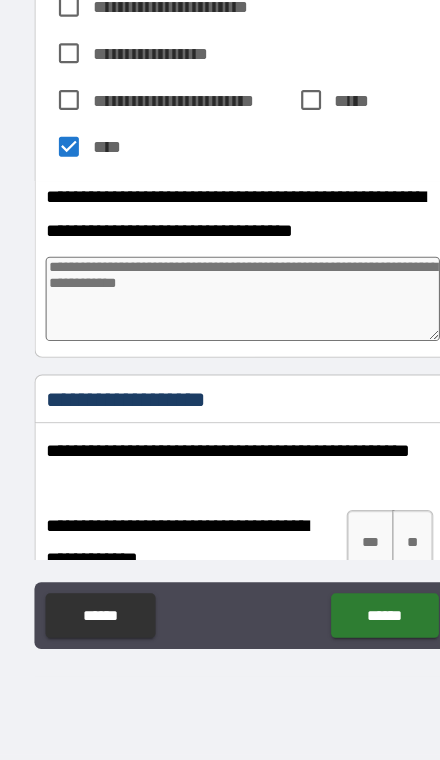 scroll, scrollTop: 3387, scrollLeft: 0, axis: vertical 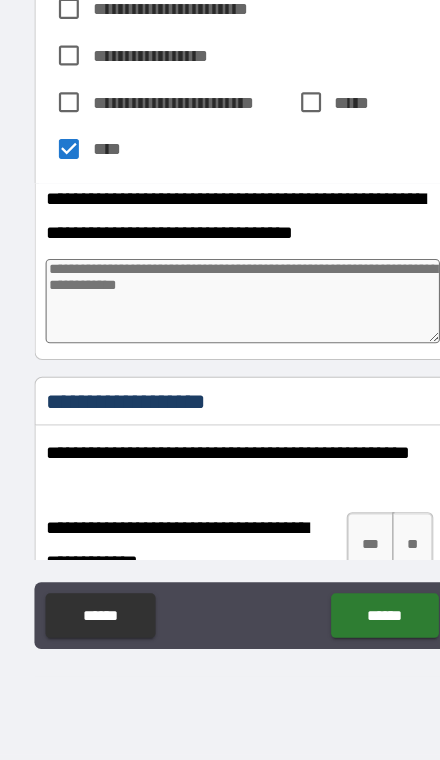 click at bounding box center (220, 347) 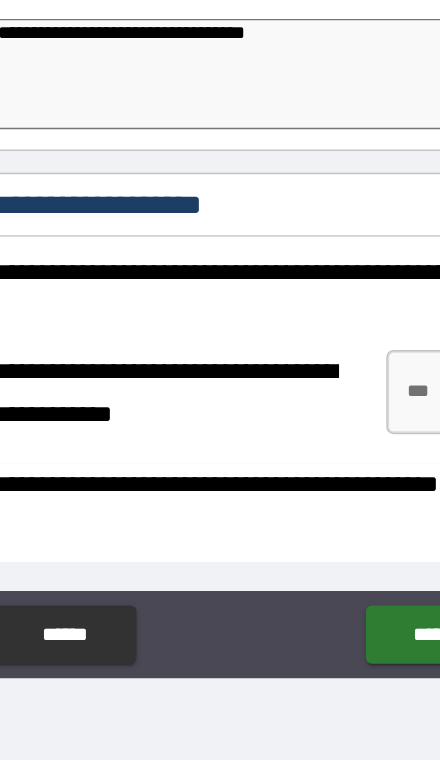 scroll, scrollTop: 3494, scrollLeft: 0, axis: vertical 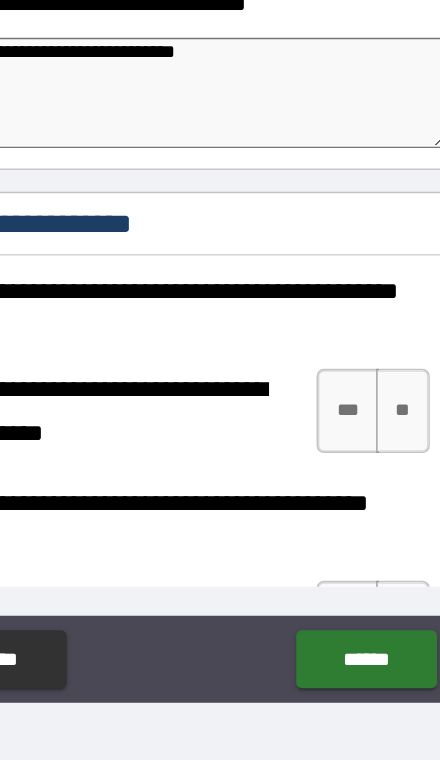 click on "**" at bounding box center (373, 459) 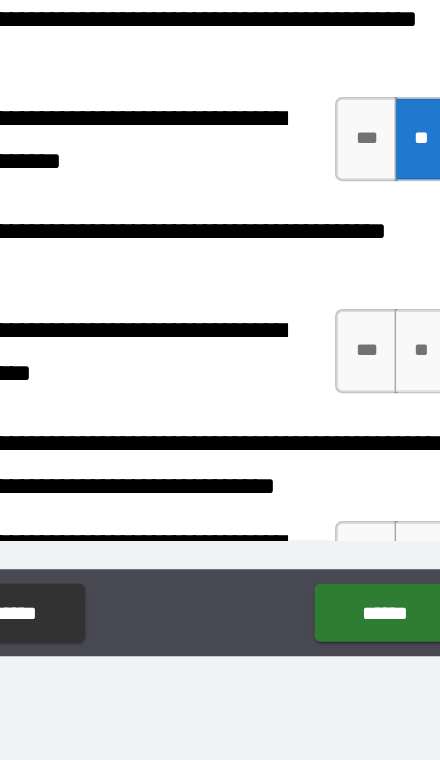 scroll, scrollTop: 3670, scrollLeft: 0, axis: vertical 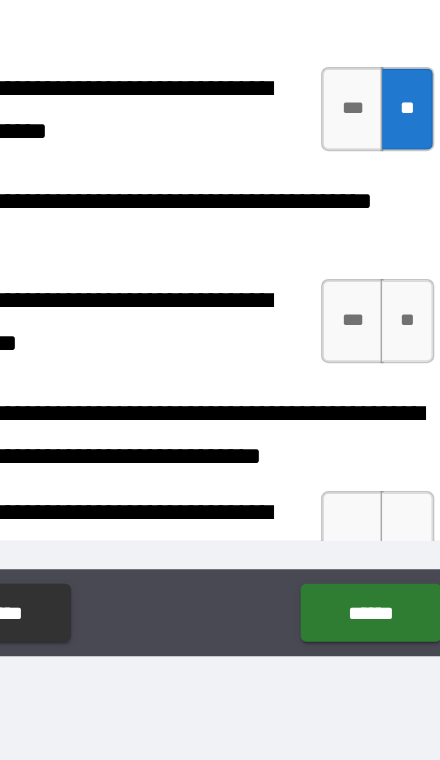 click on "**" at bounding box center (373, 429) 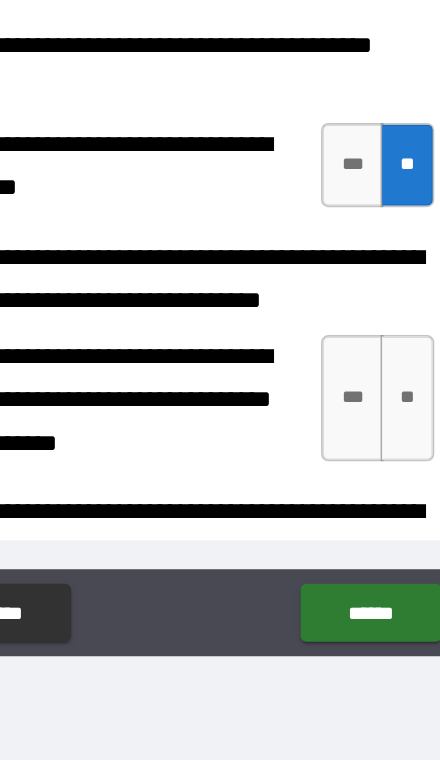 scroll, scrollTop: 3823, scrollLeft: 0, axis: vertical 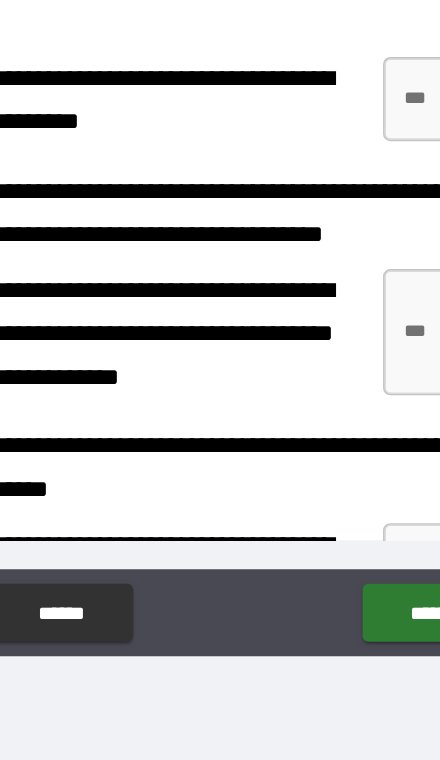 click on "***" at bounding box center [335, 436] 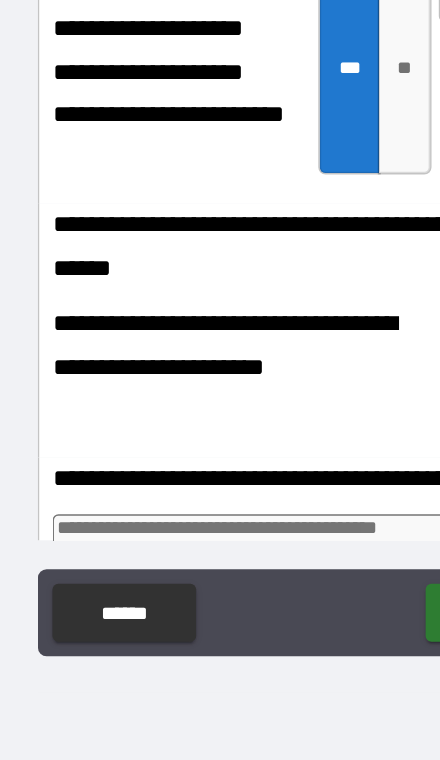 scroll, scrollTop: 4034, scrollLeft: 0, axis: vertical 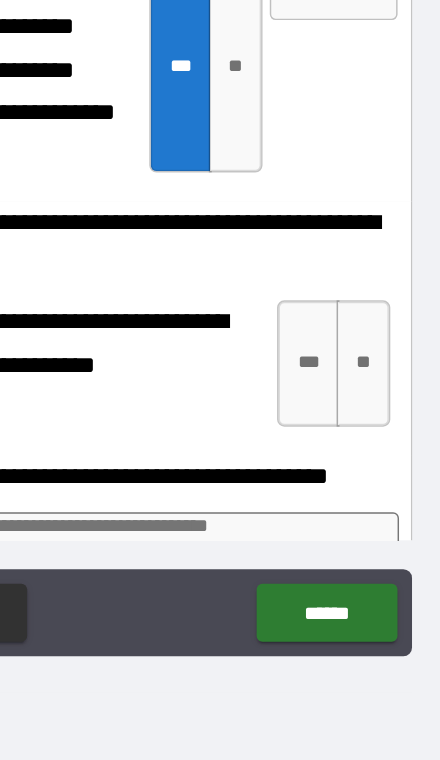 click on "**" at bounding box center [373, 458] 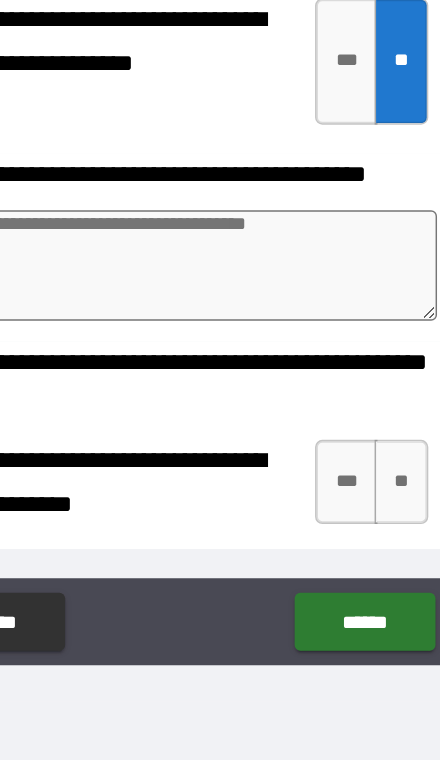 scroll, scrollTop: 4261, scrollLeft: 0, axis: vertical 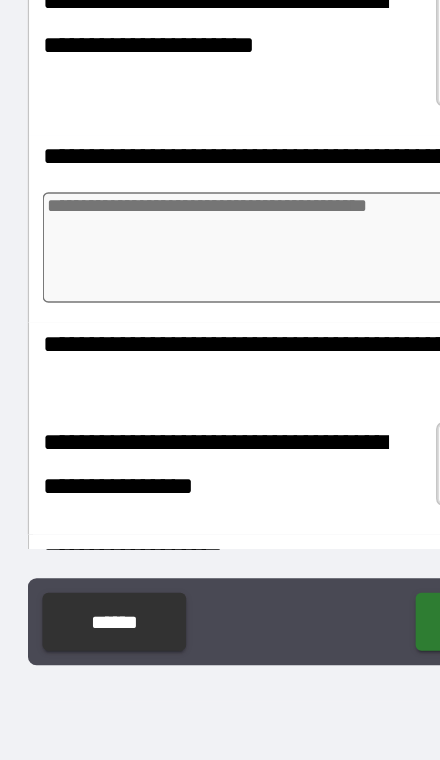 click at bounding box center (220, 372) 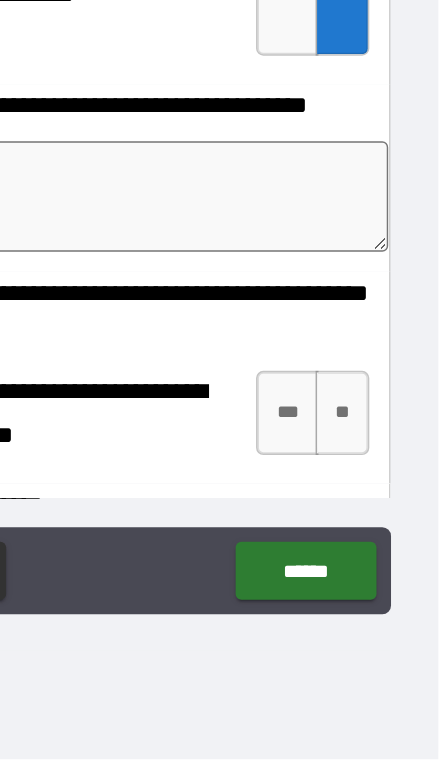 click on "**" at bounding box center (373, 521) 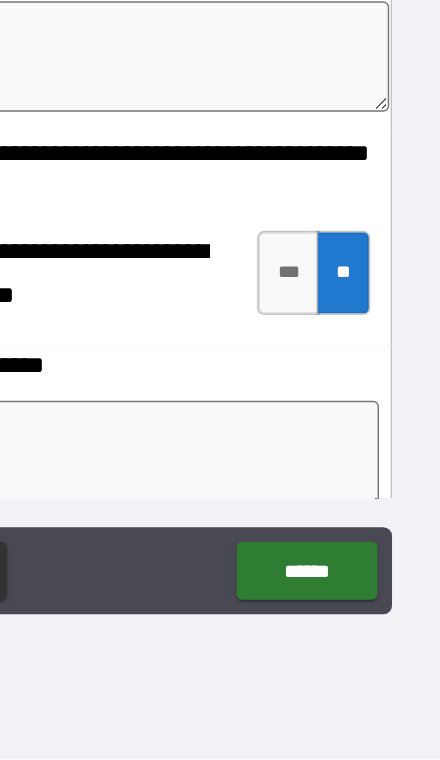 scroll, scrollTop: 4364, scrollLeft: 0, axis: vertical 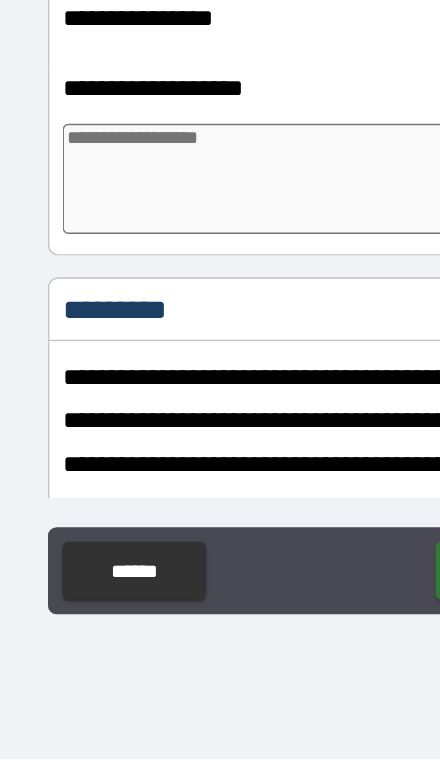 click at bounding box center [220, 360] 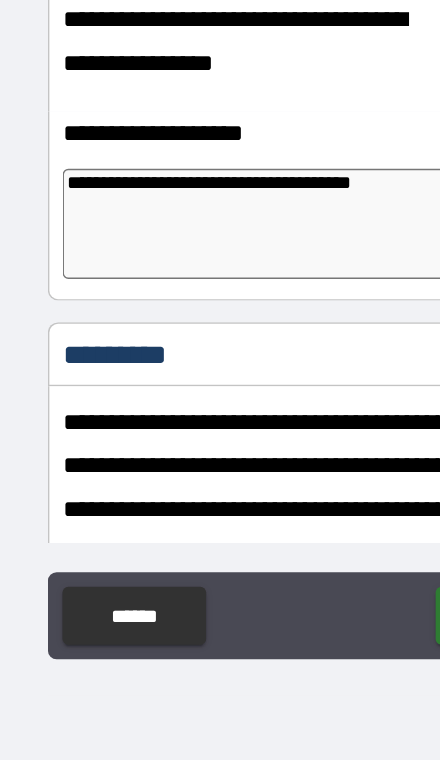 click on "**********" at bounding box center [223, 360] 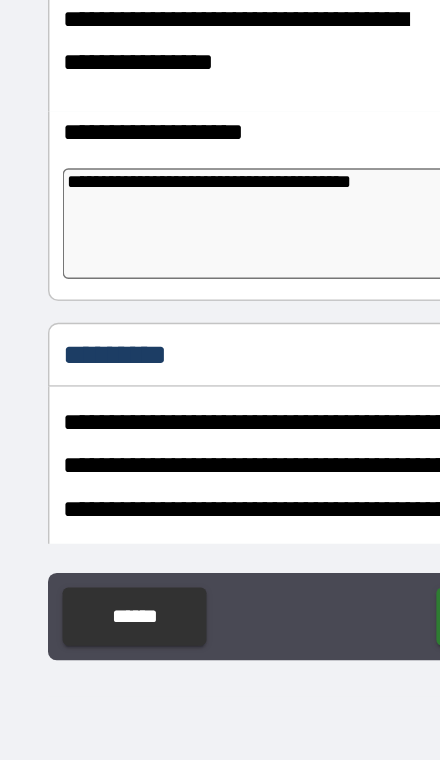 click on "**********" at bounding box center (223, 360) 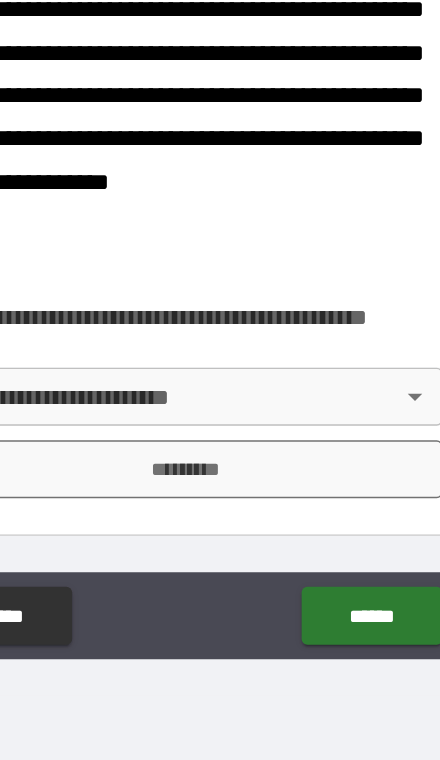 scroll, scrollTop: 4862, scrollLeft: 0, axis: vertical 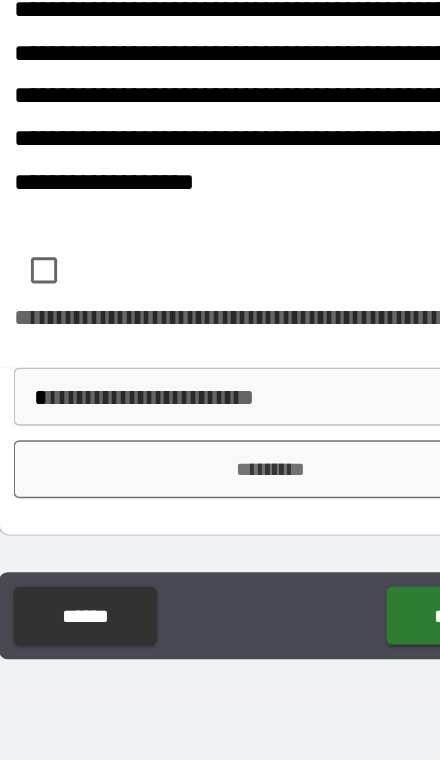 click on "**********" at bounding box center [220, 321] 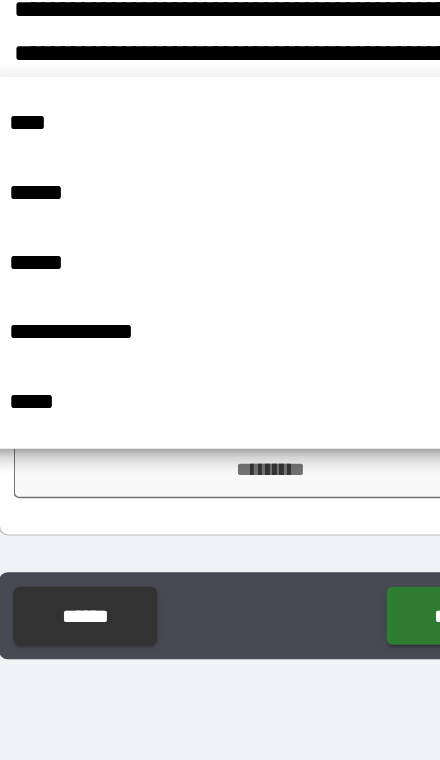 click on "****" at bounding box center (200, 291) 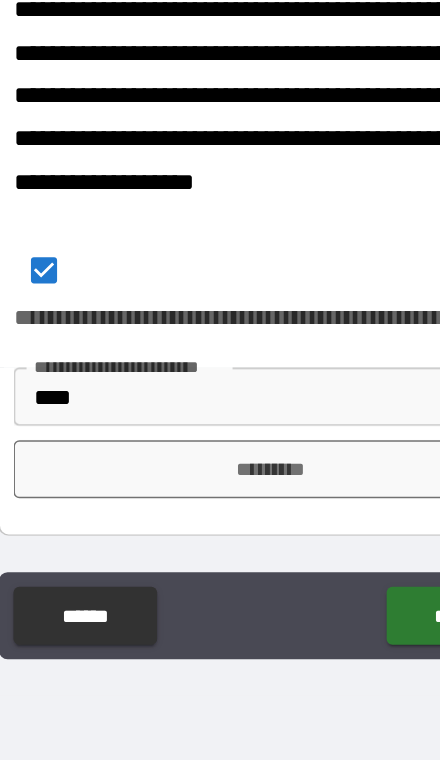 click on "*********" at bounding box center [219, 529] 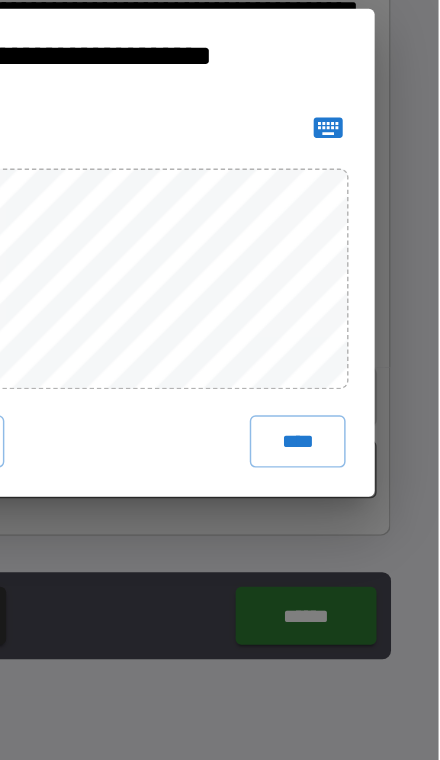 click on "***** ****" at bounding box center (220, 412) 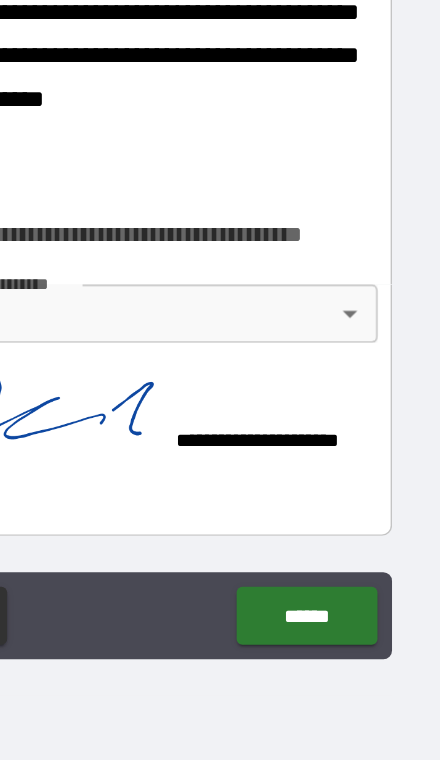scroll, scrollTop: 4919, scrollLeft: 0, axis: vertical 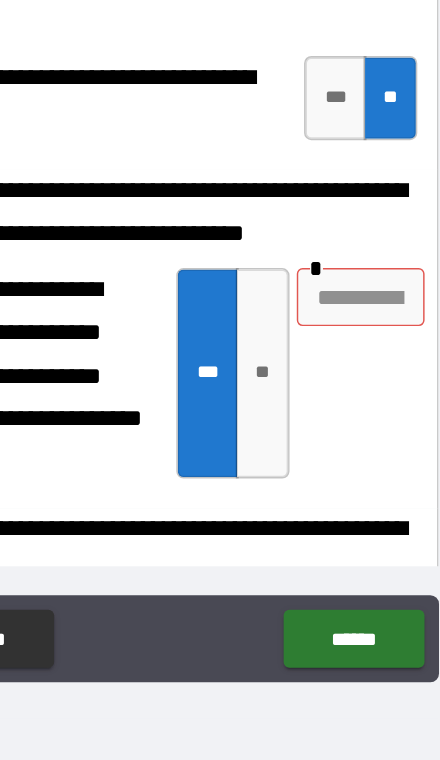 click at bounding box center [353, 395] 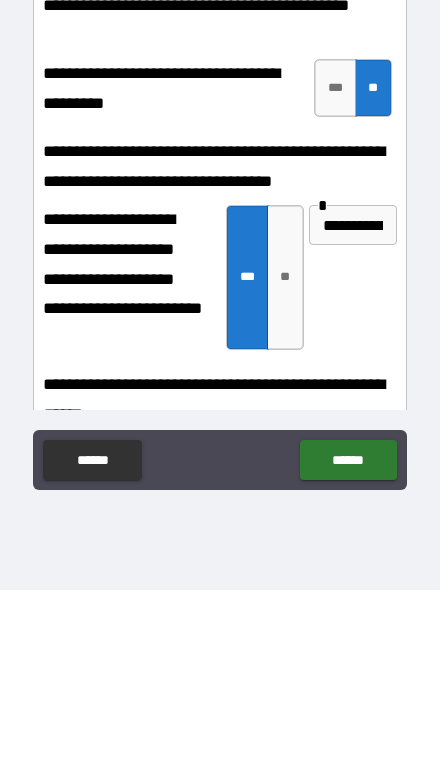 scroll, scrollTop: 116, scrollLeft: 0, axis: vertical 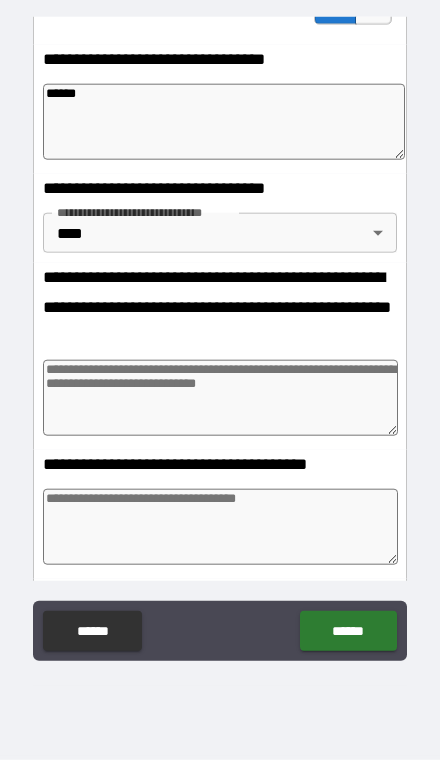 click on "******" at bounding box center [348, 631] 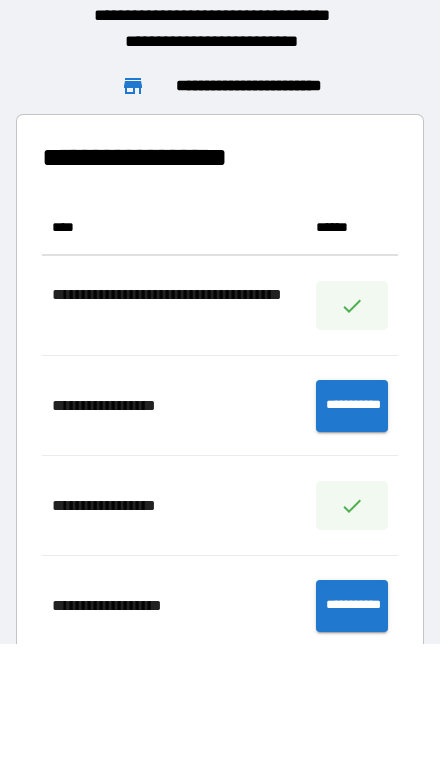 scroll, scrollTop: 1, scrollLeft: 1, axis: both 